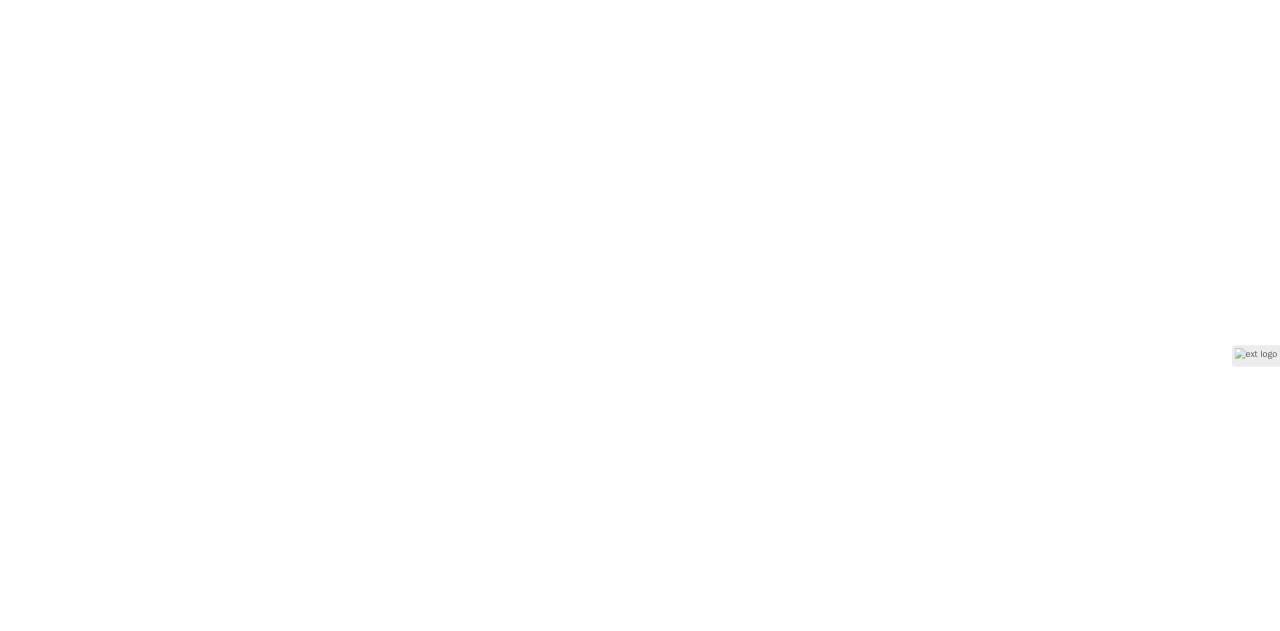 scroll, scrollTop: 0, scrollLeft: 0, axis: both 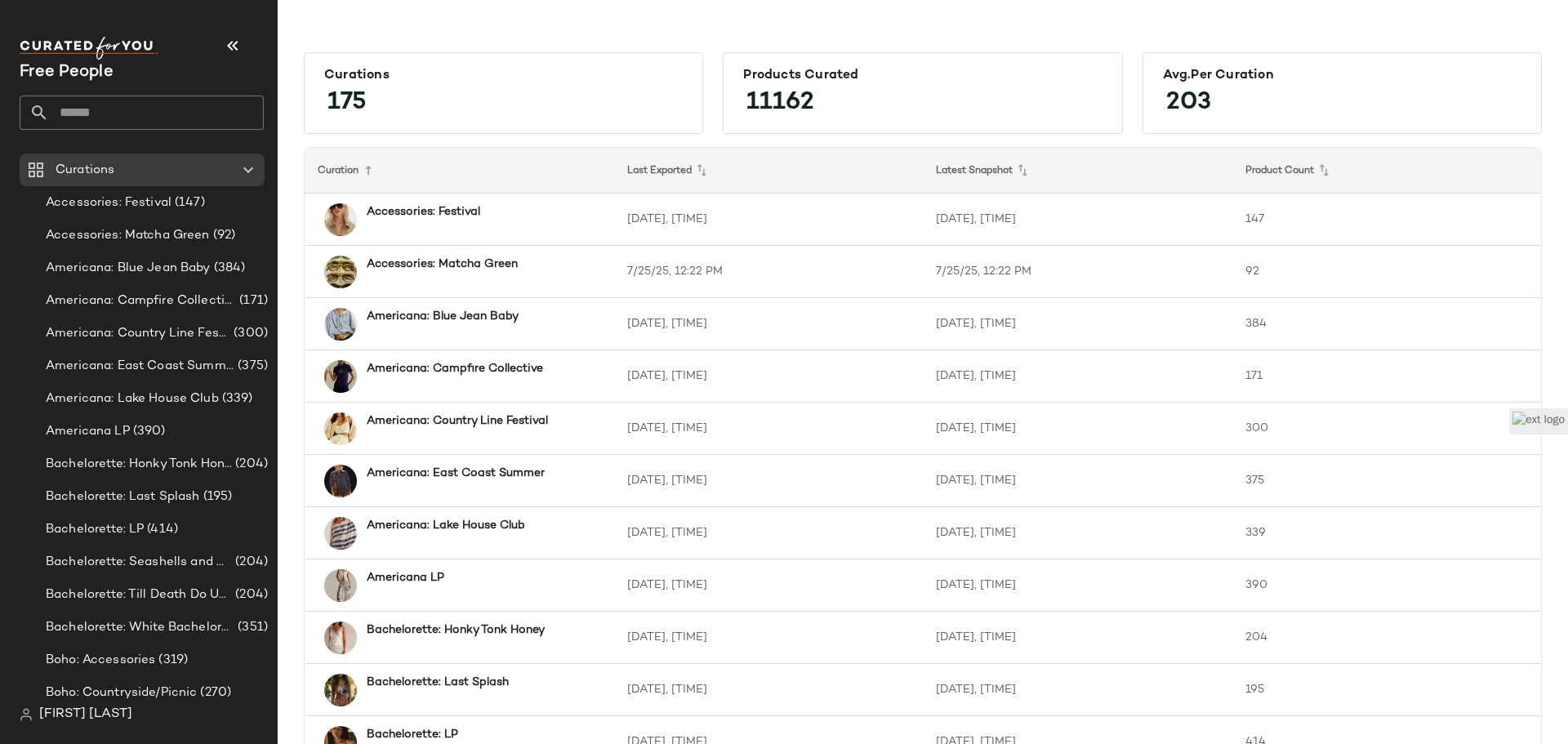 click 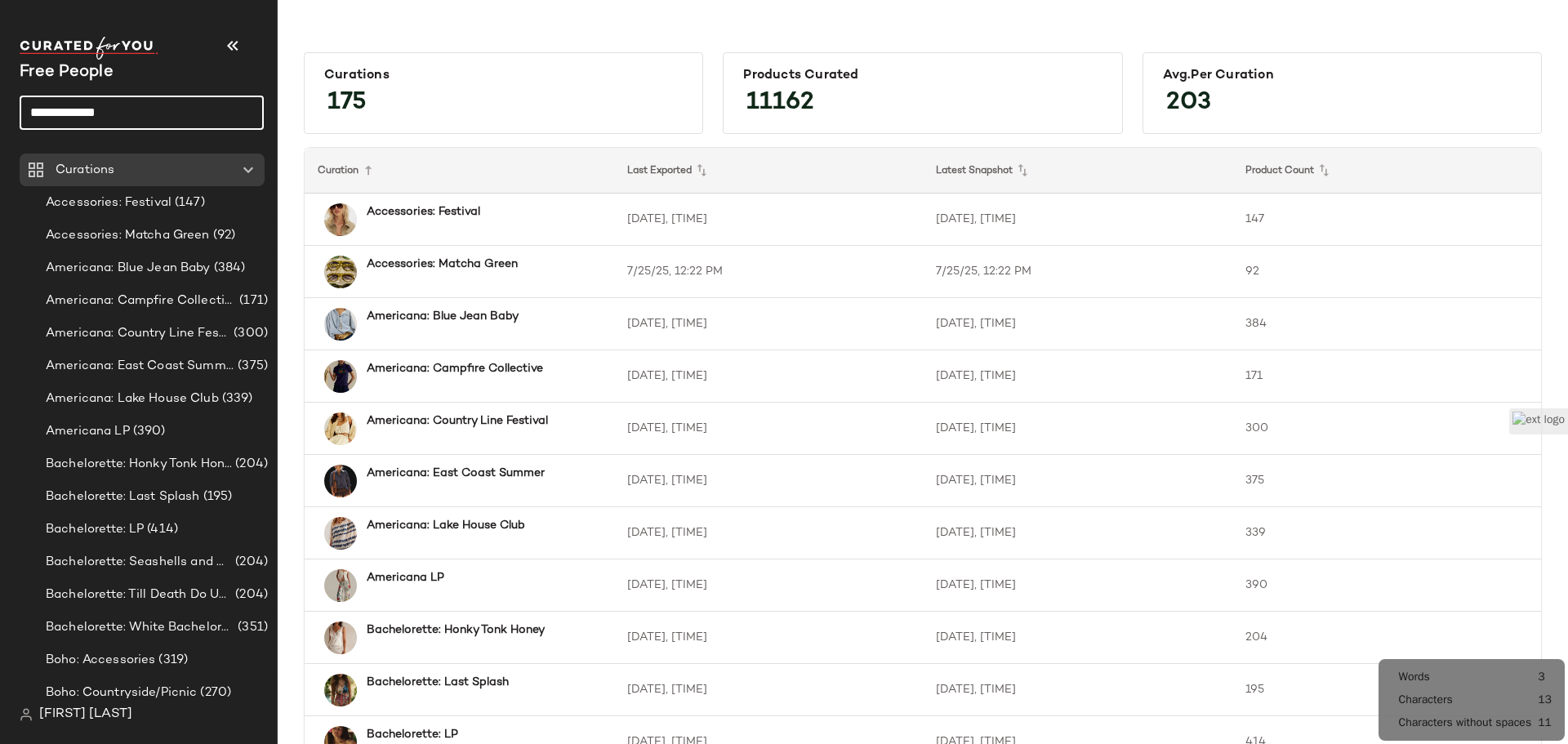 click on "**********" 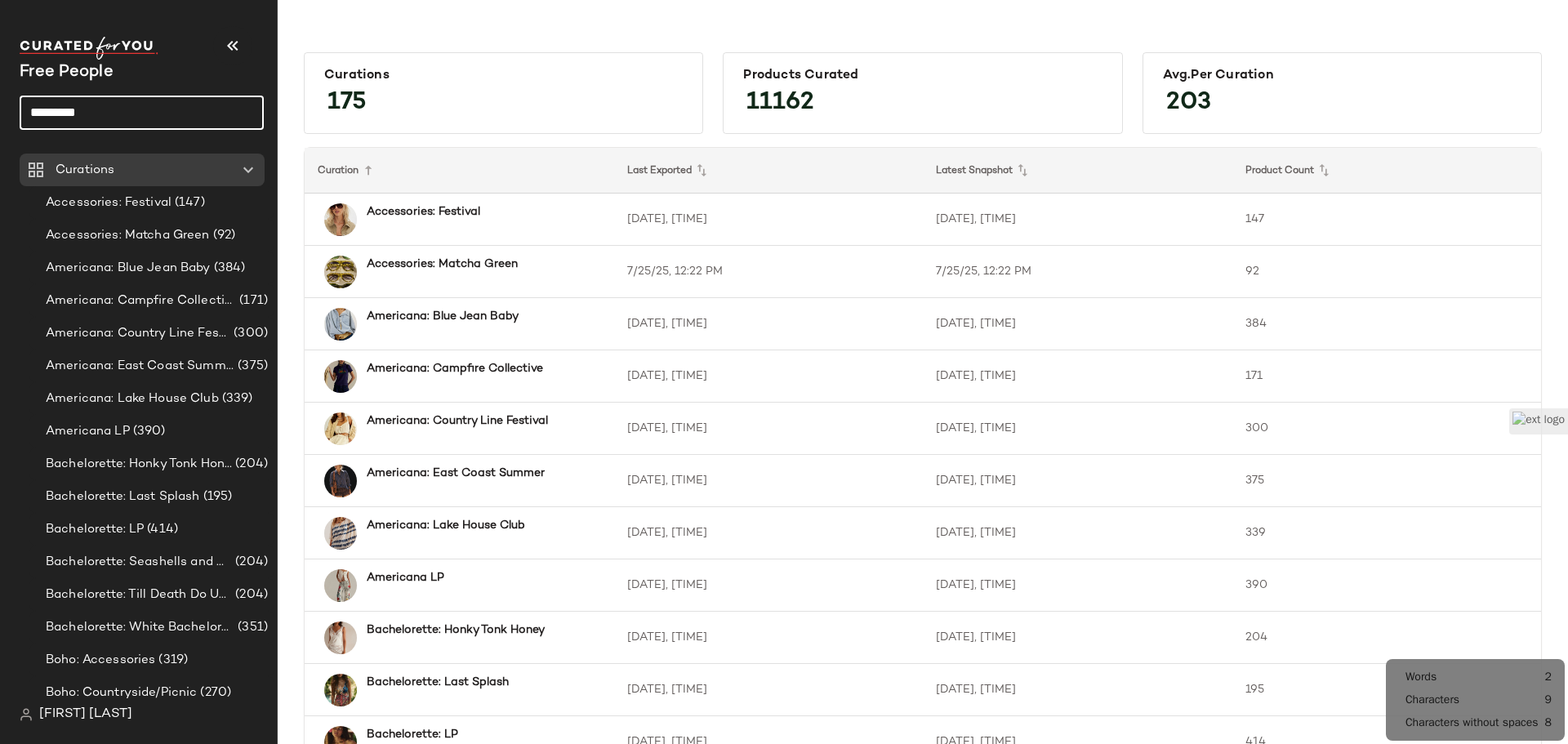 type on "*********" 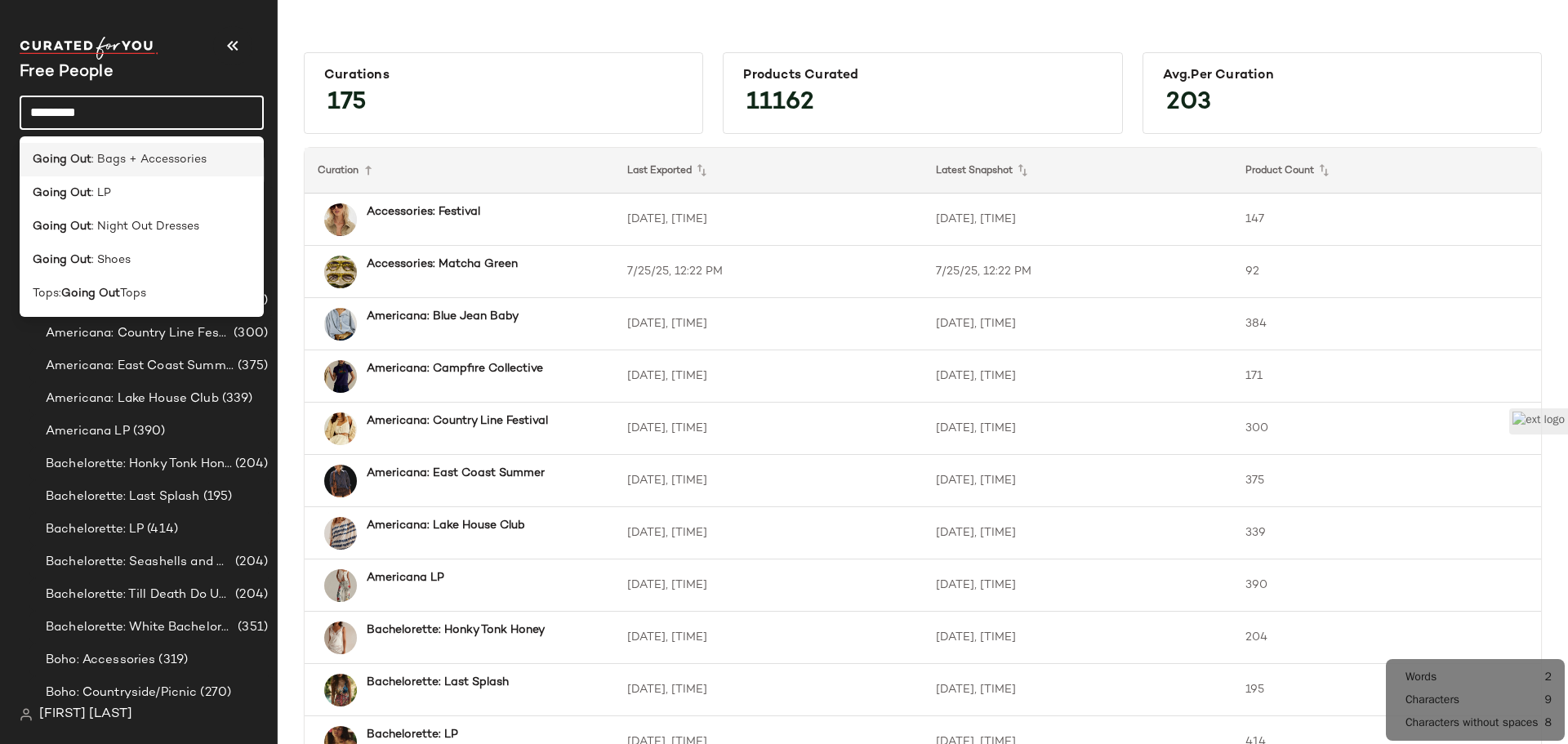 click on ": Bags + Accessories" at bounding box center (149, 159) 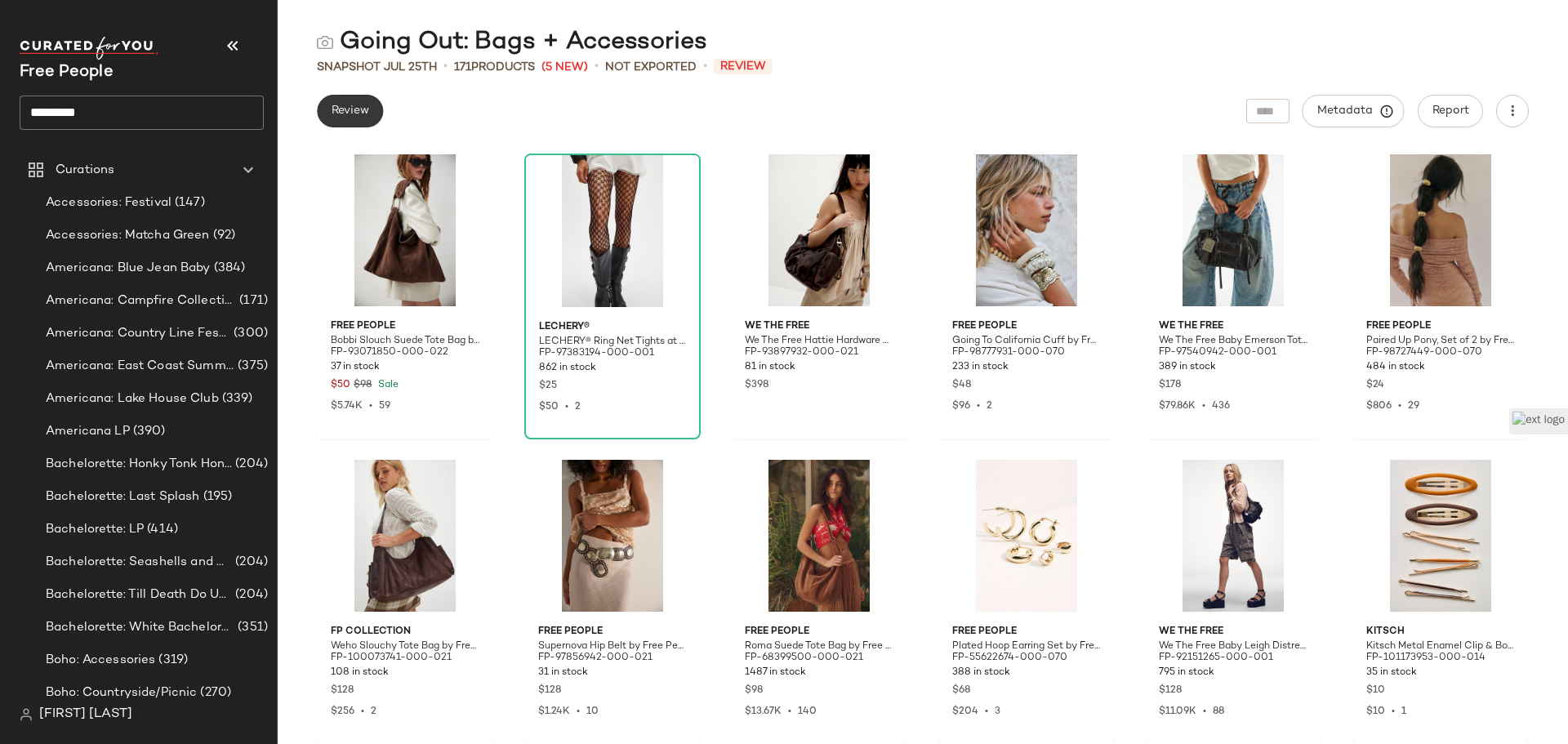 click on "Review" 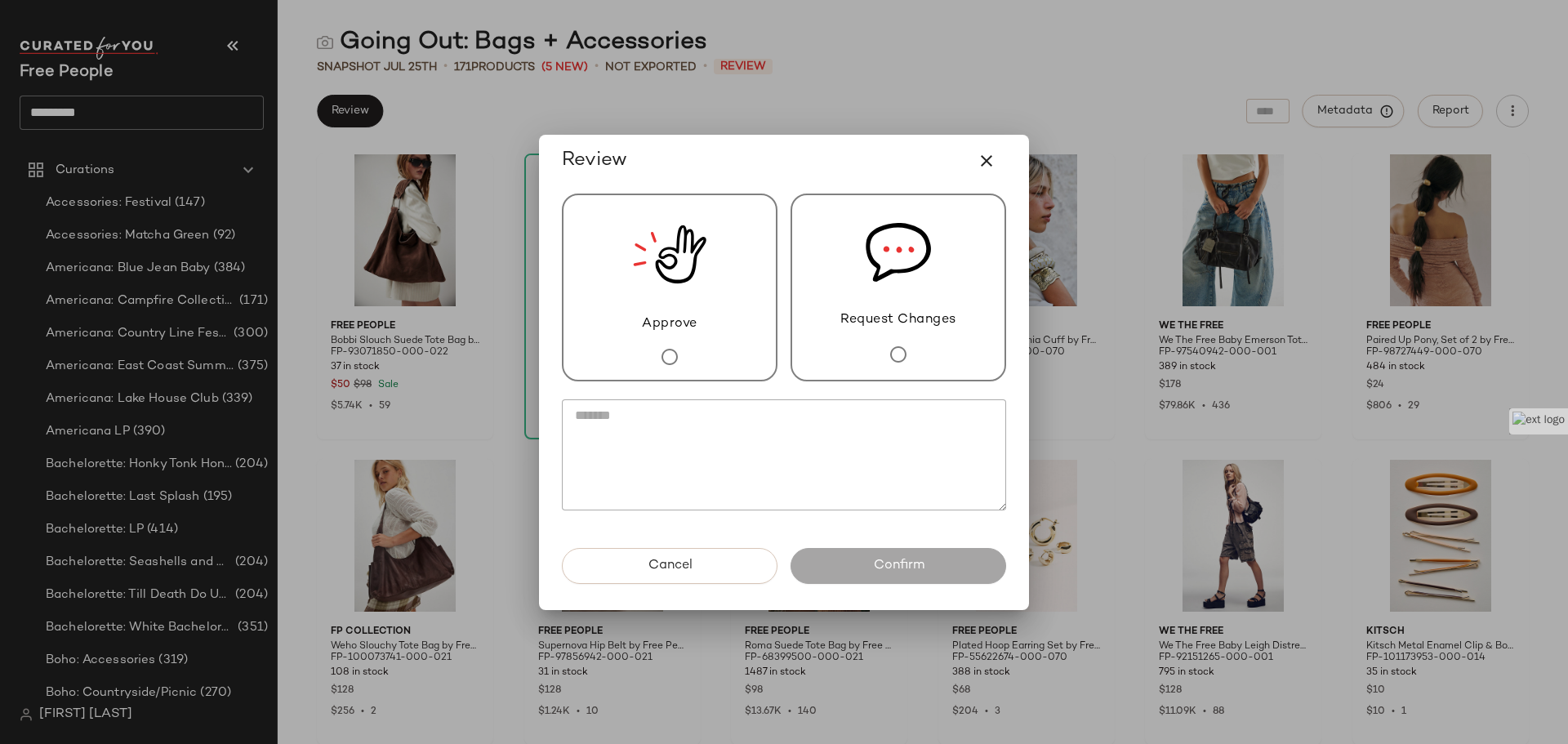 click 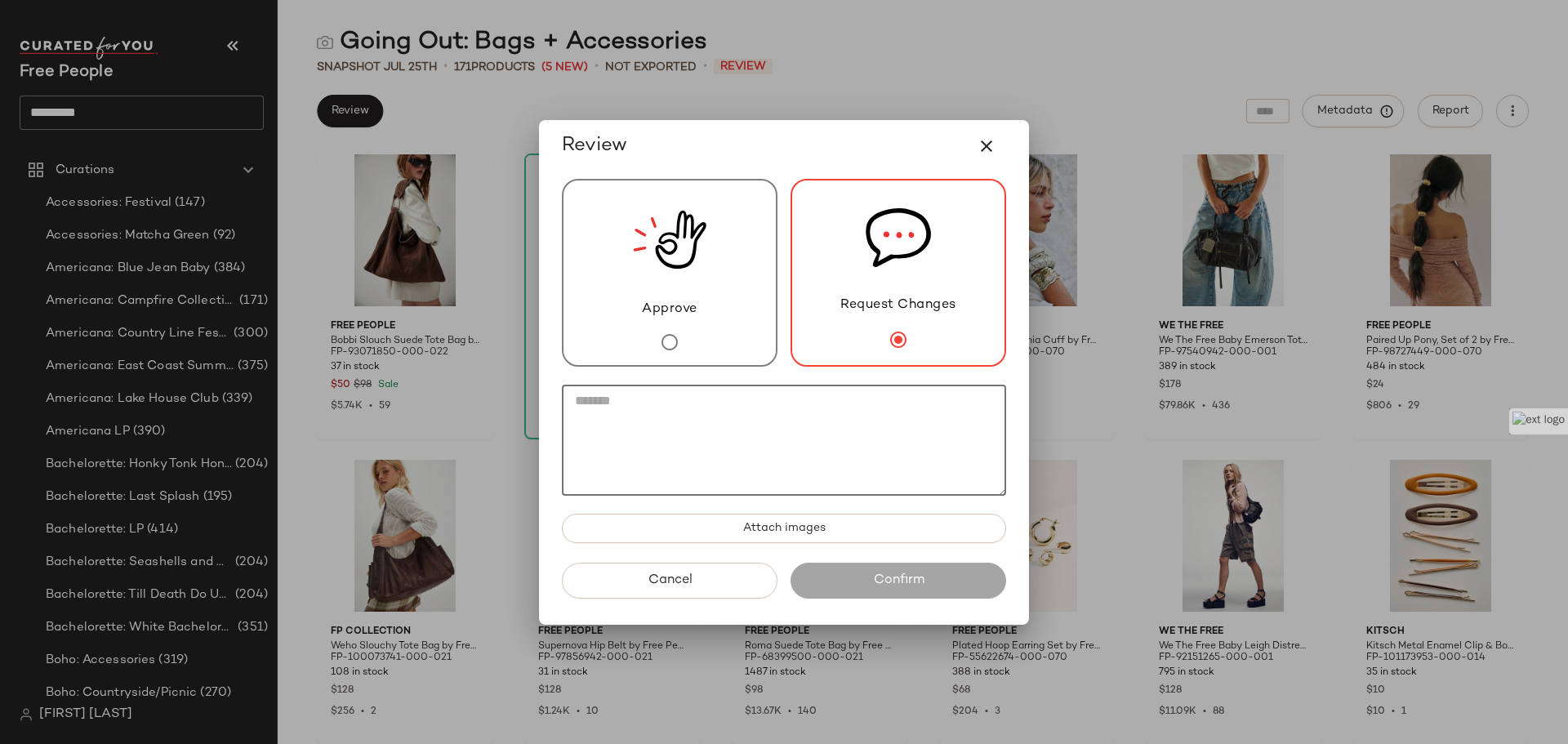 click 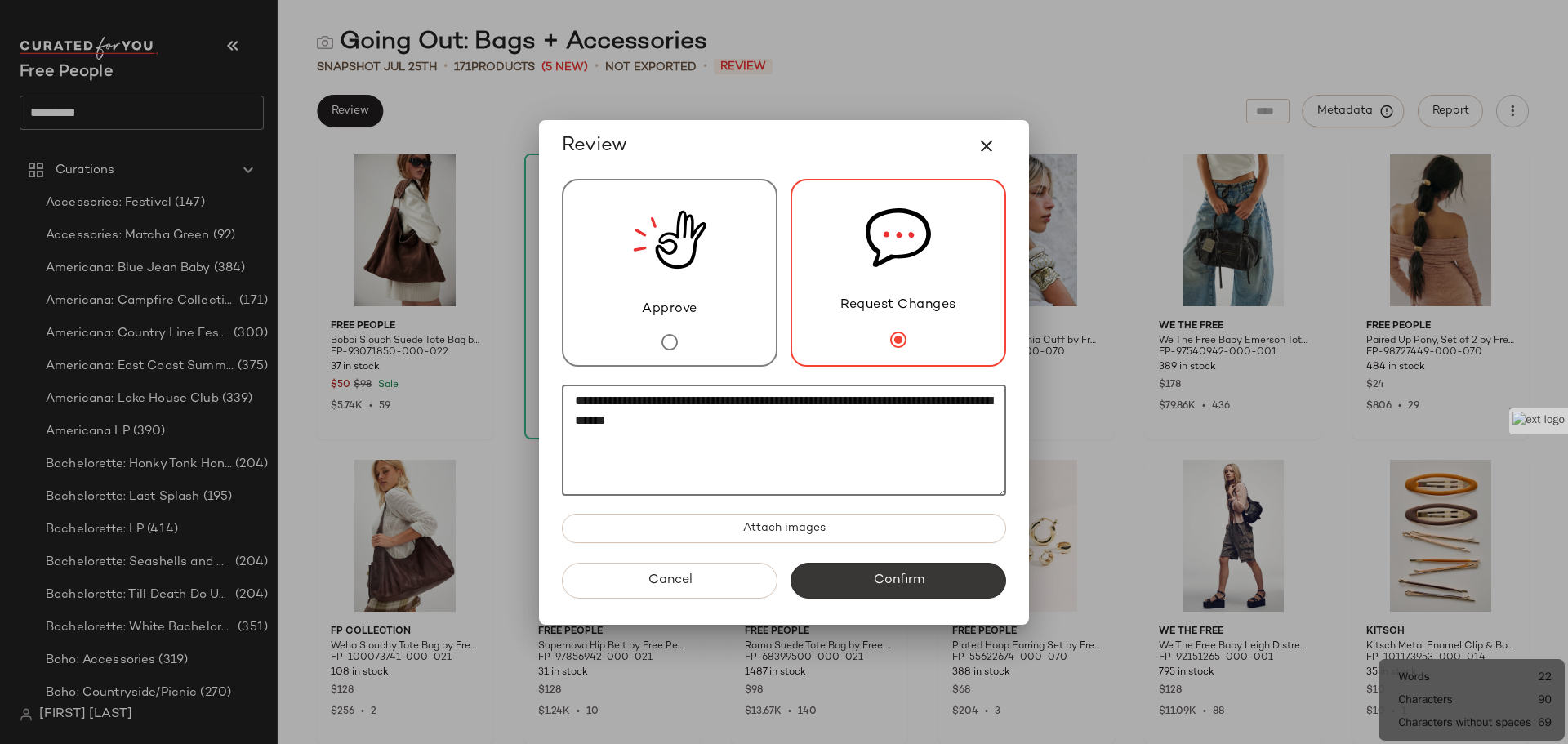 type on "**********" 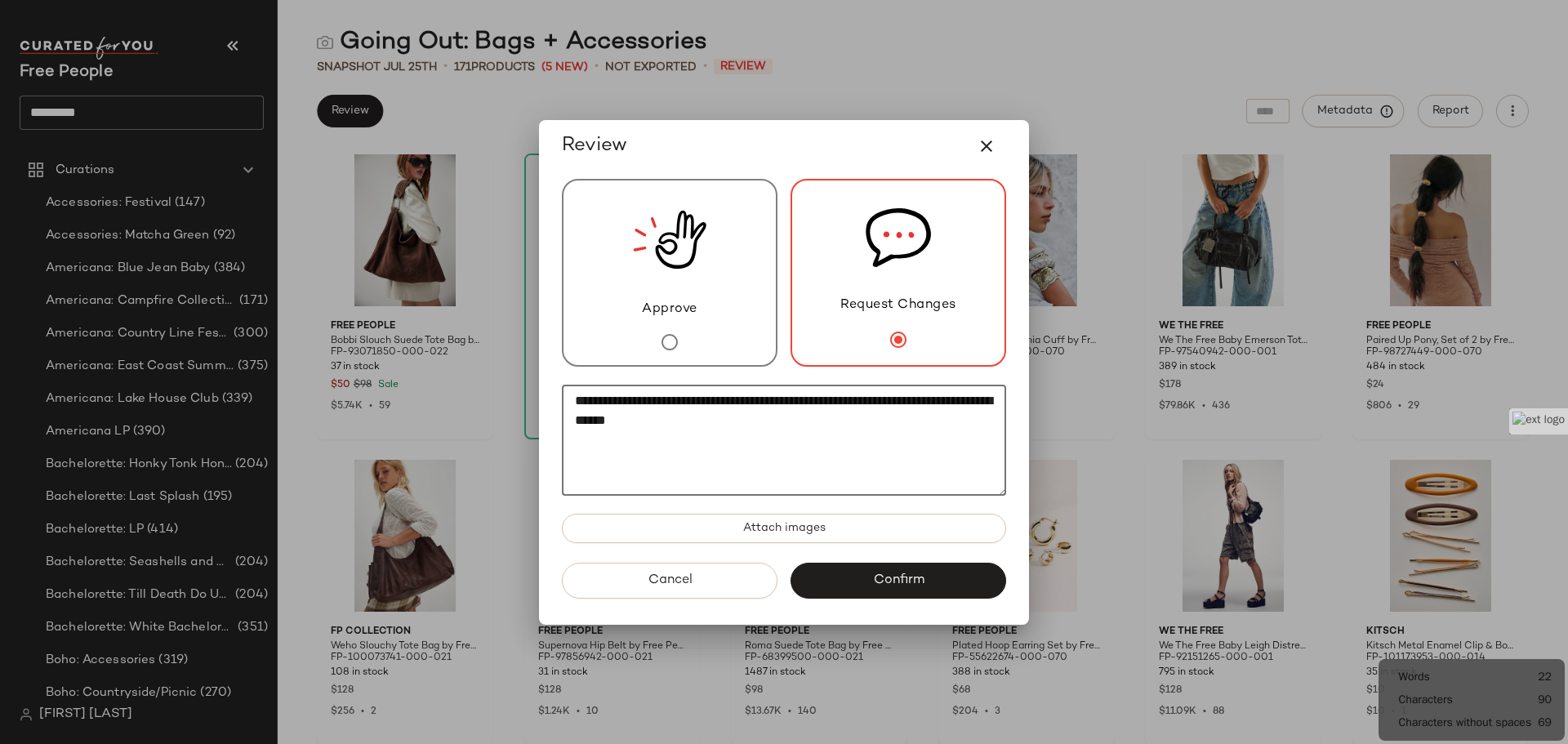 drag, startPoint x: 864, startPoint y: 591, endPoint x: 871, endPoint y: 576, distance: 16.552945 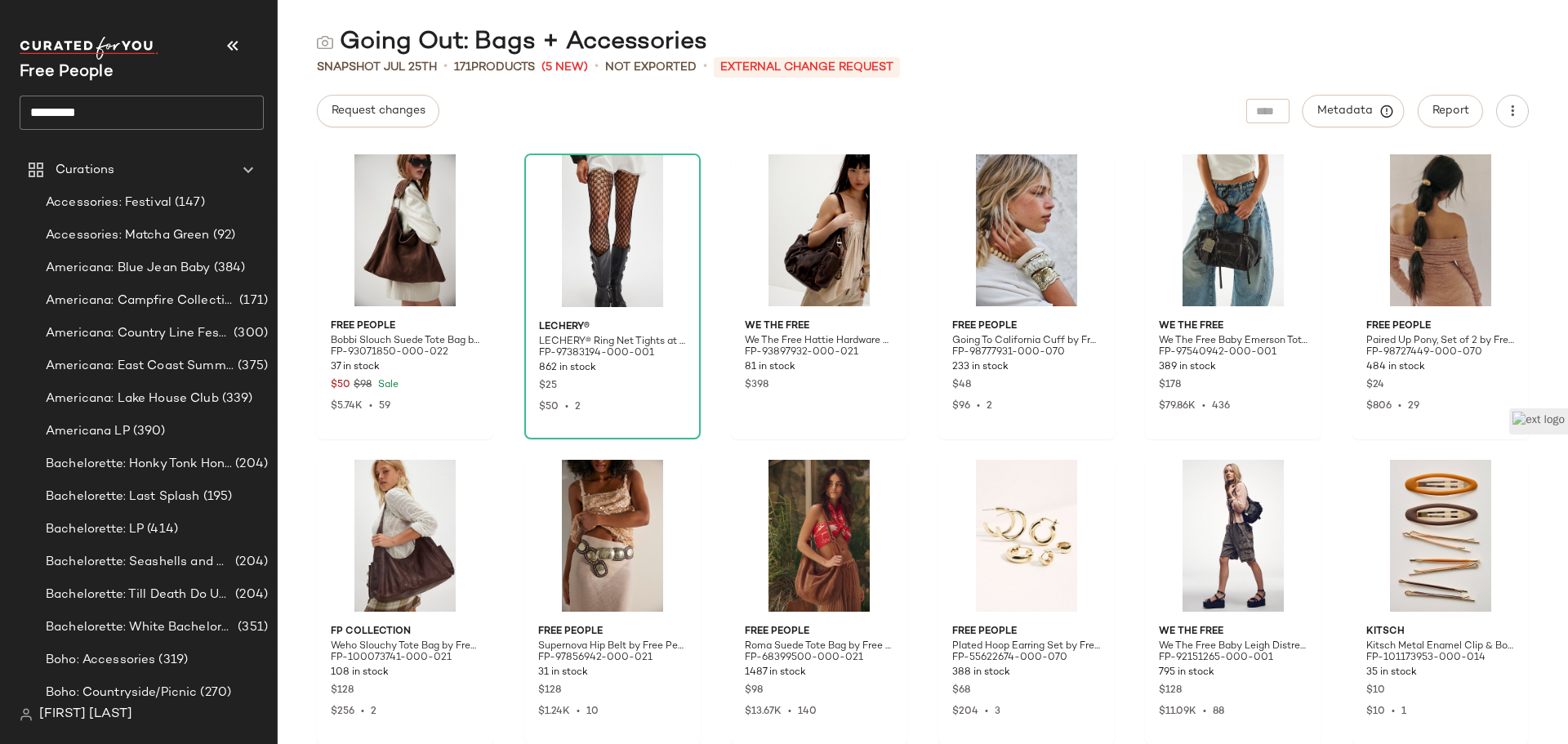 click on "*********" 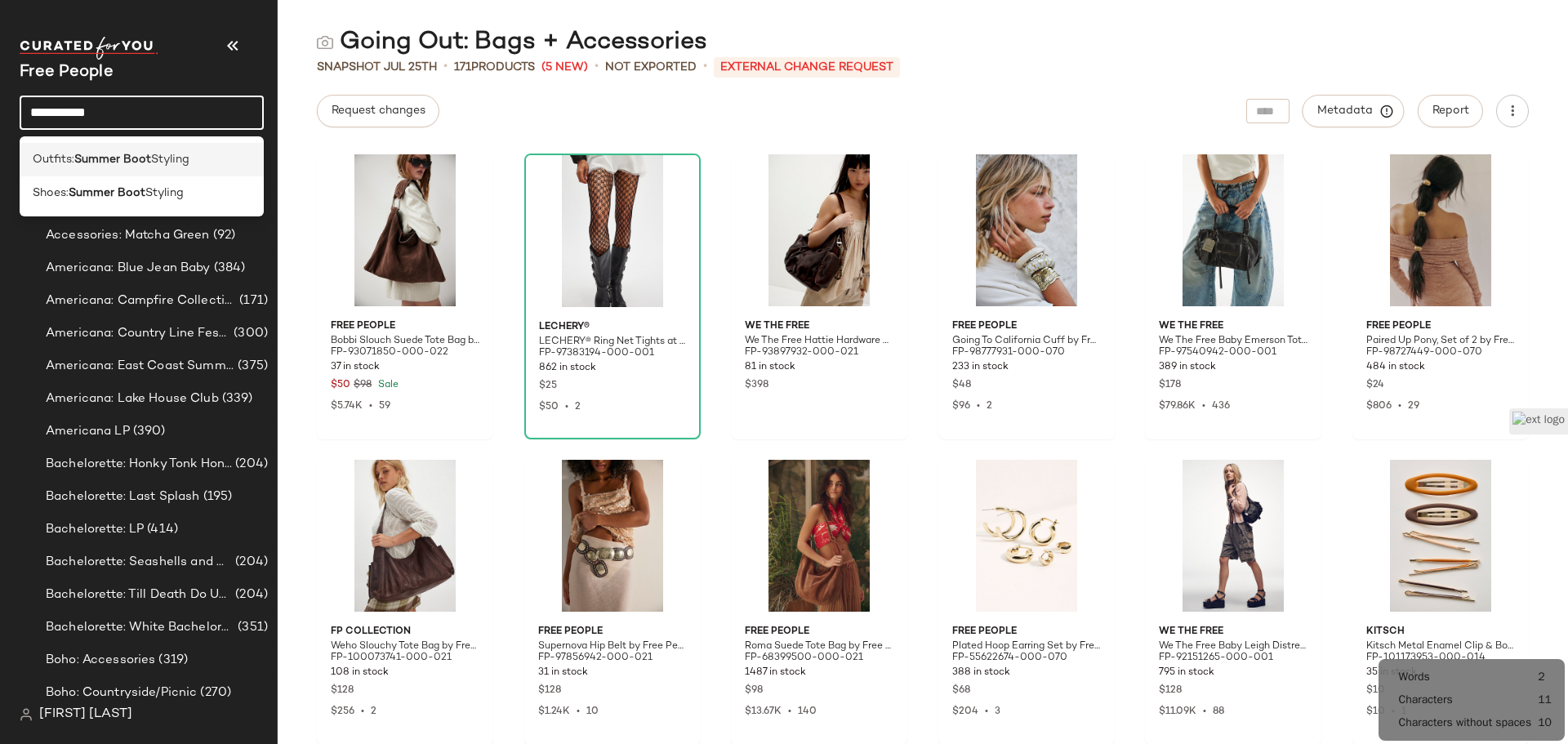 click on "Styling" at bounding box center [170, 159] 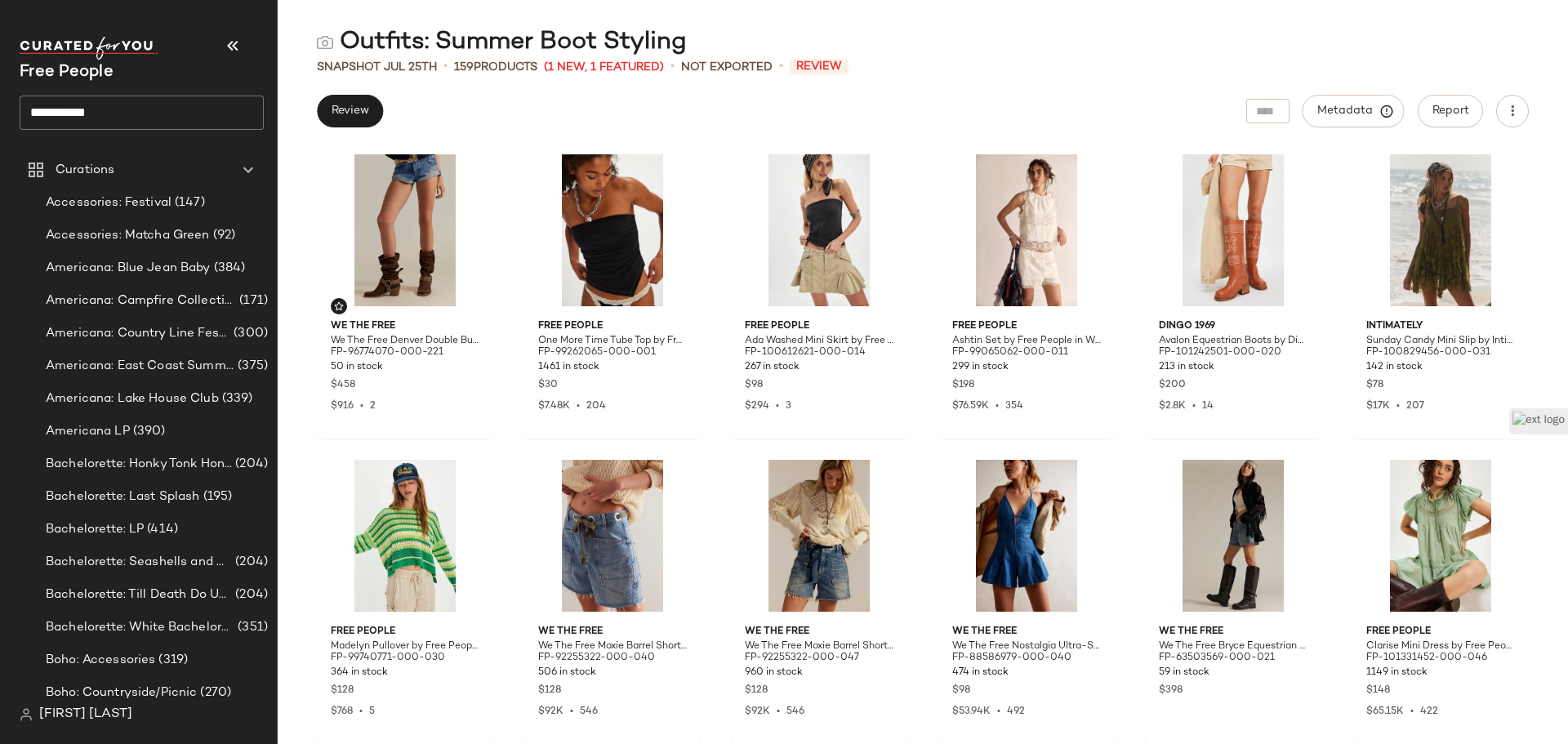 click on "**********" 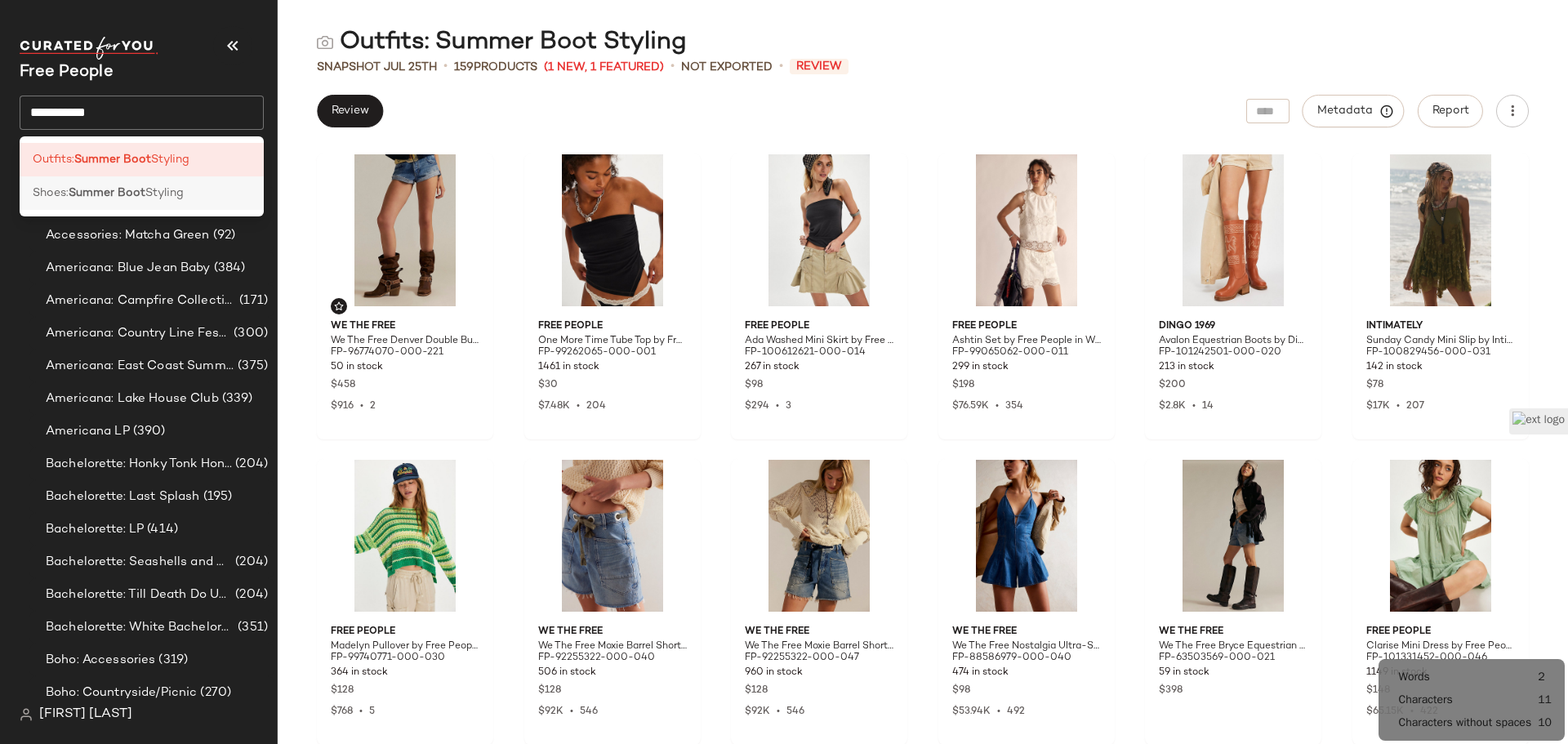 click on "Styling" at bounding box center (164, 193) 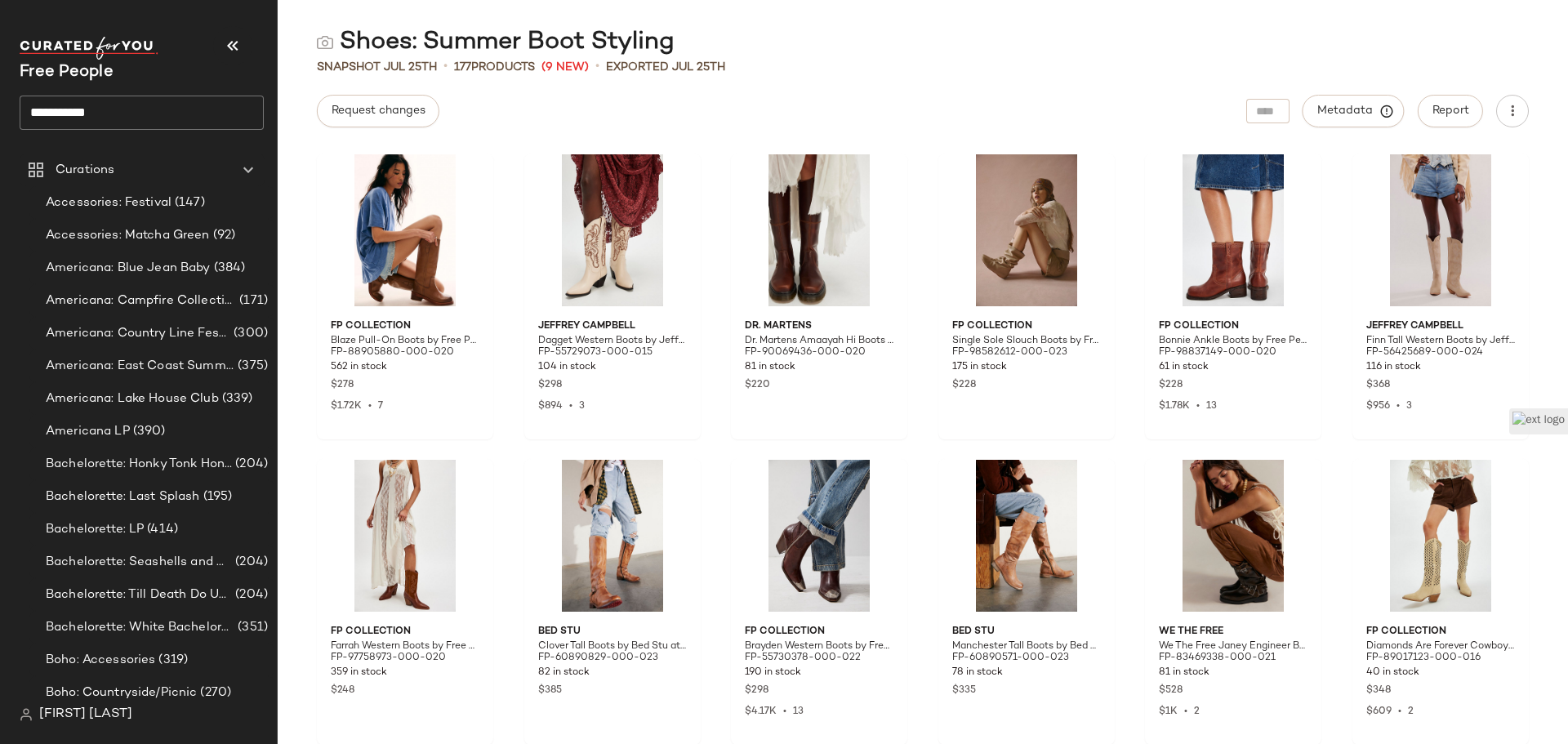 click on "**********" 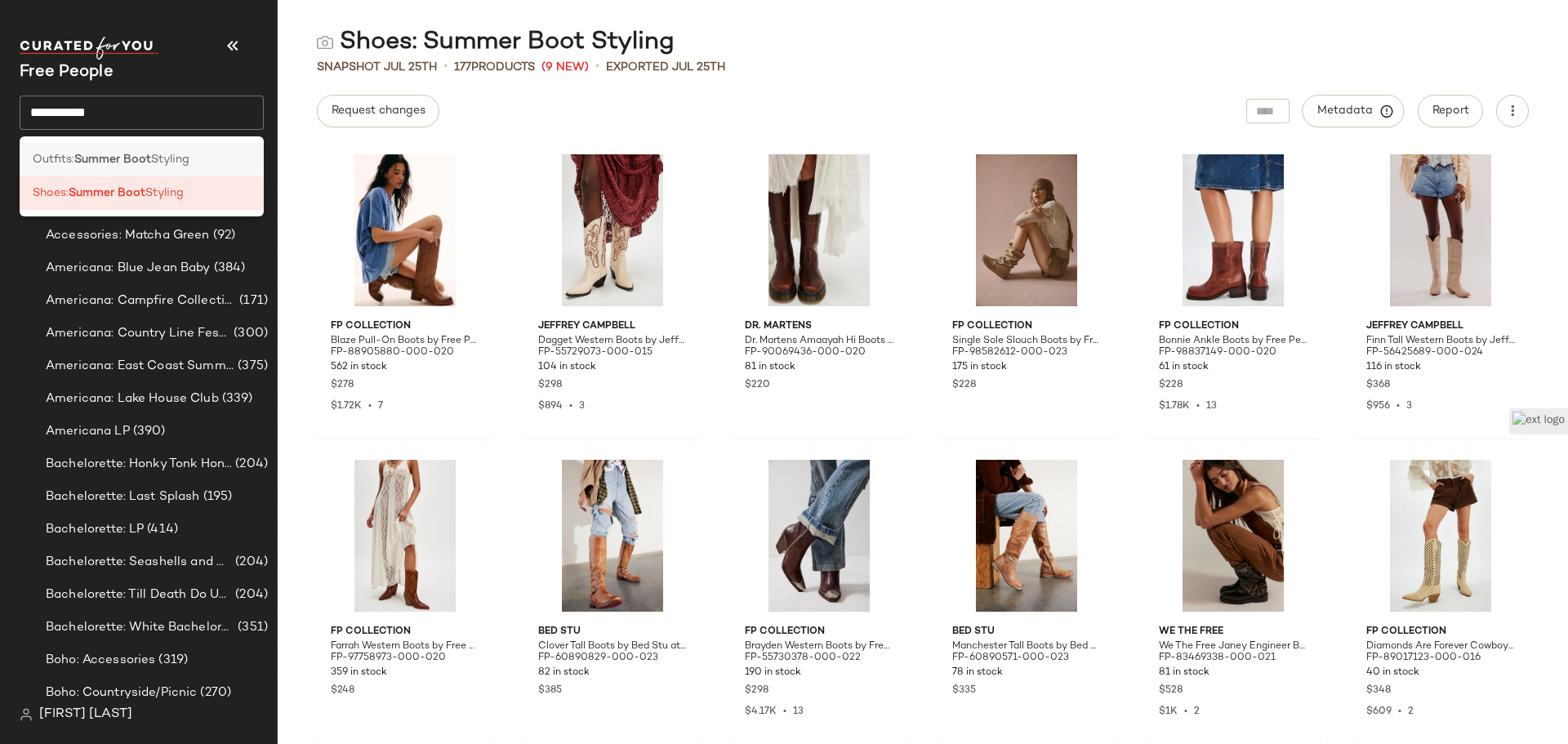click on "Summer Boot" at bounding box center [113, 159] 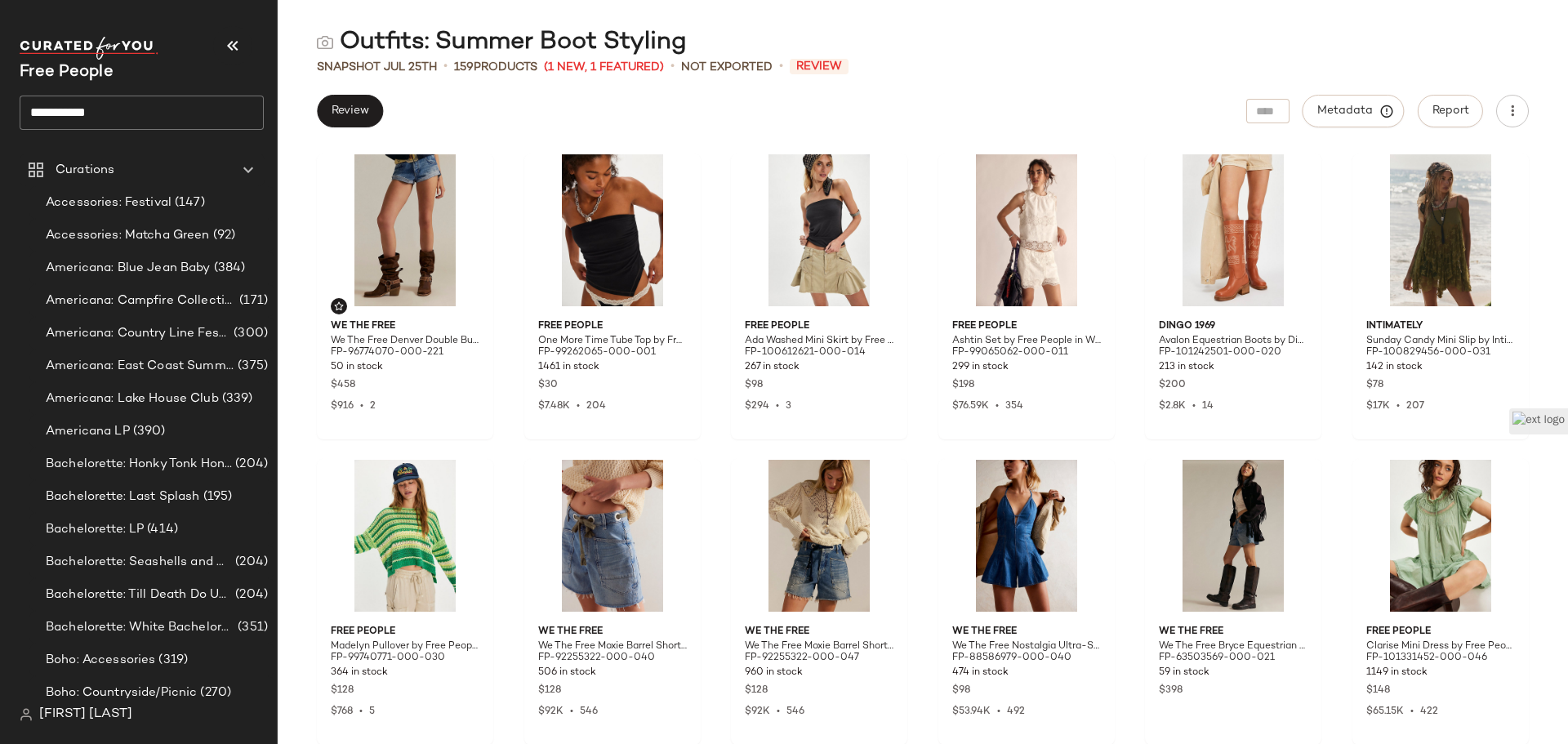 click on "**********" 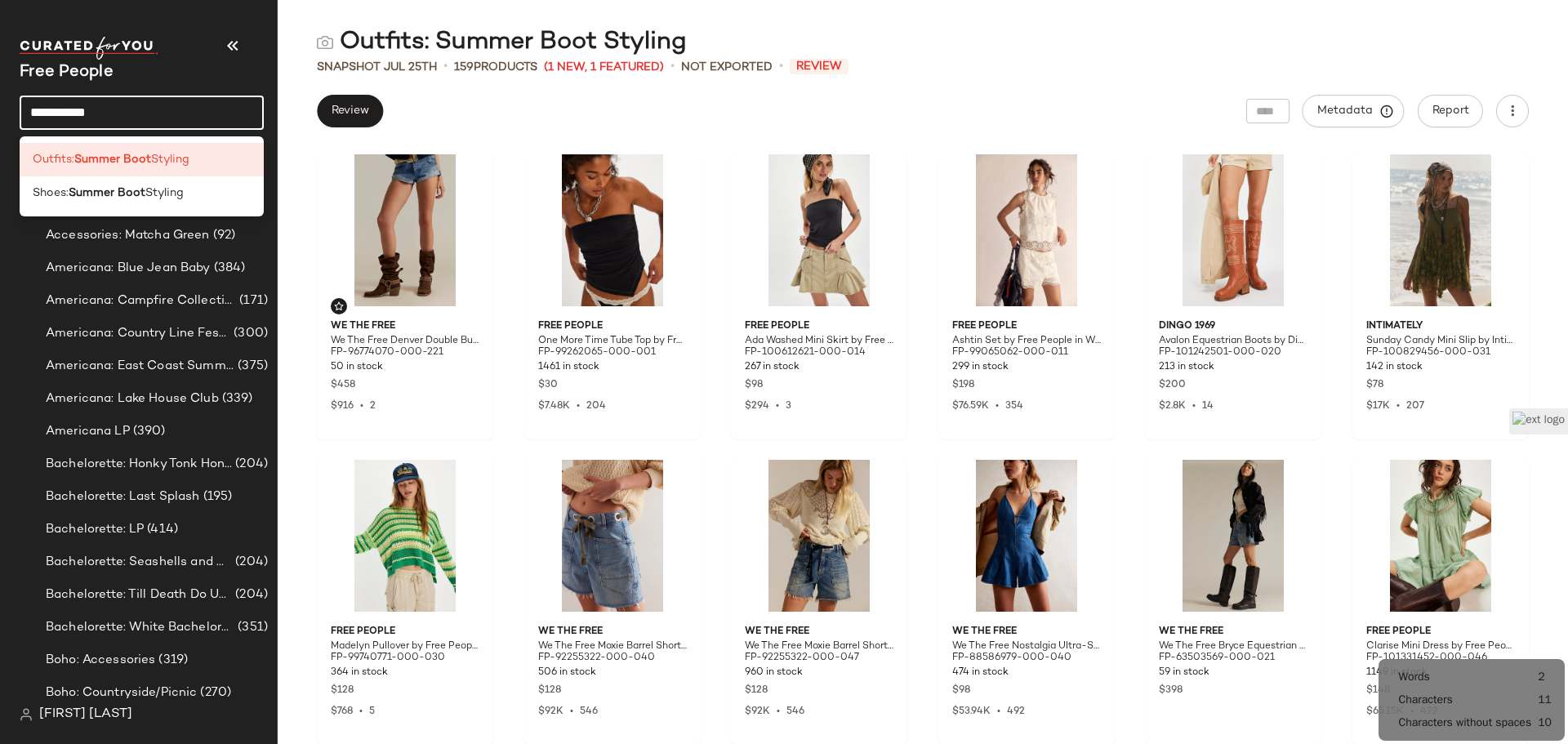 click on "**********" 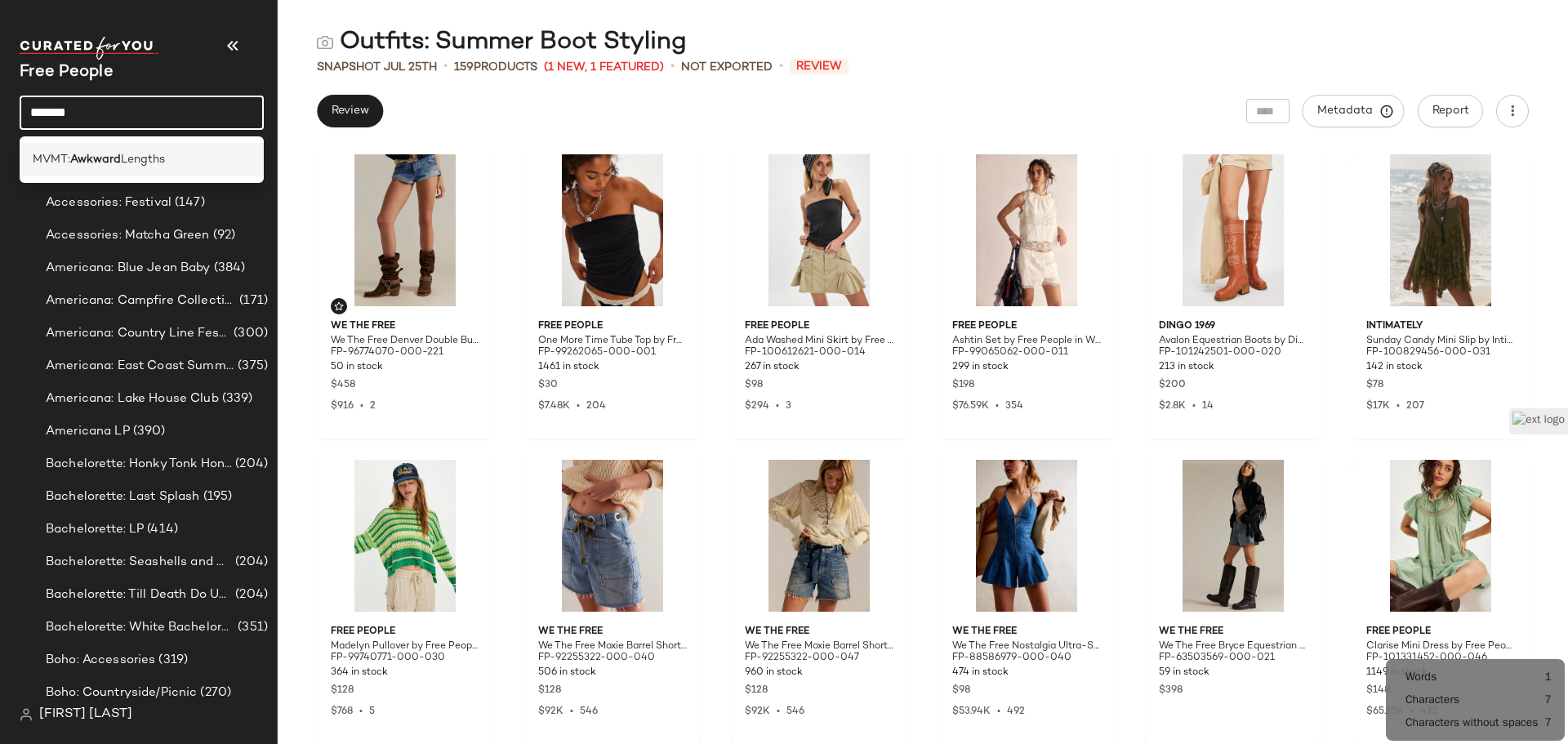 click on "Awkward" at bounding box center (96, 159) 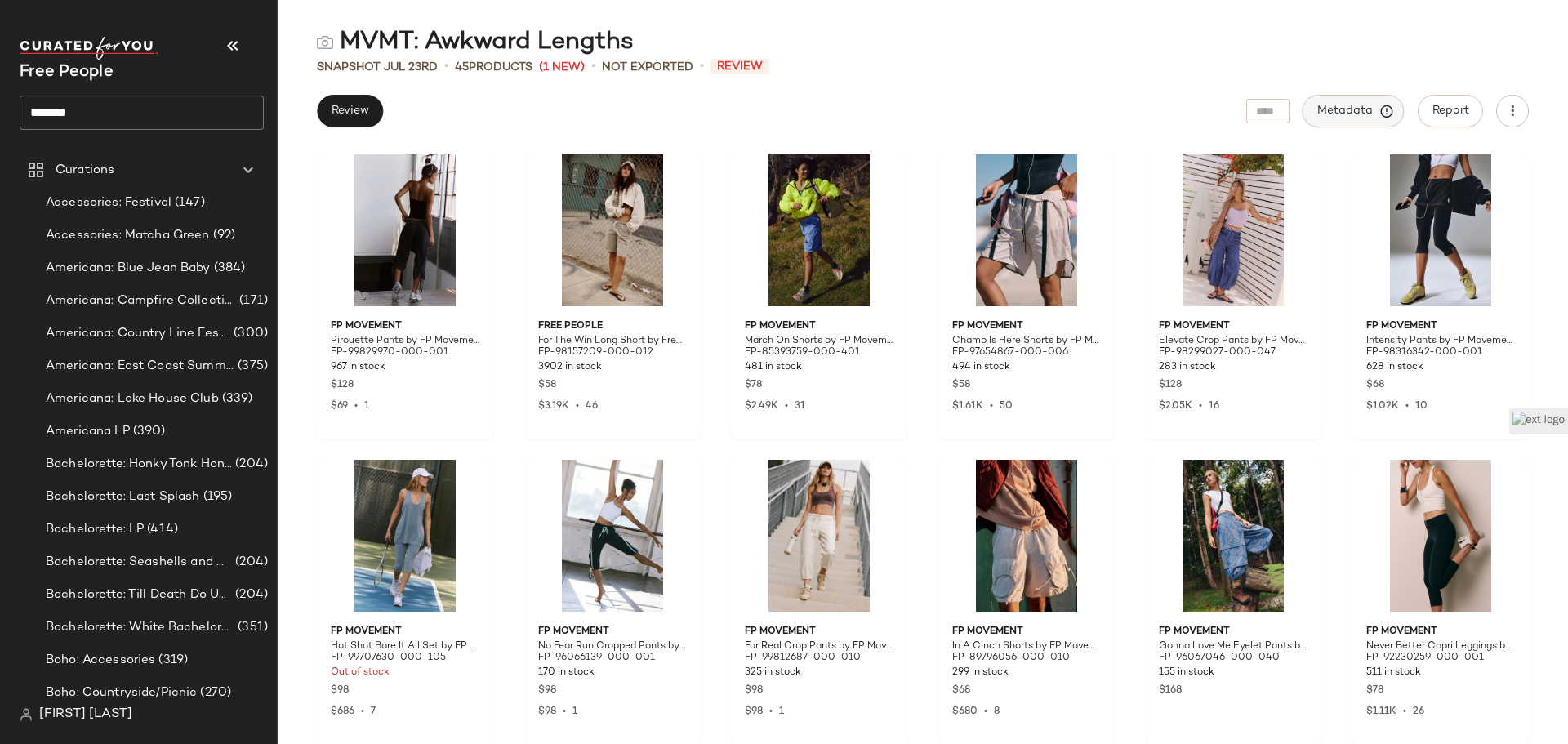 click on "Metadata" at bounding box center (1353, 111) 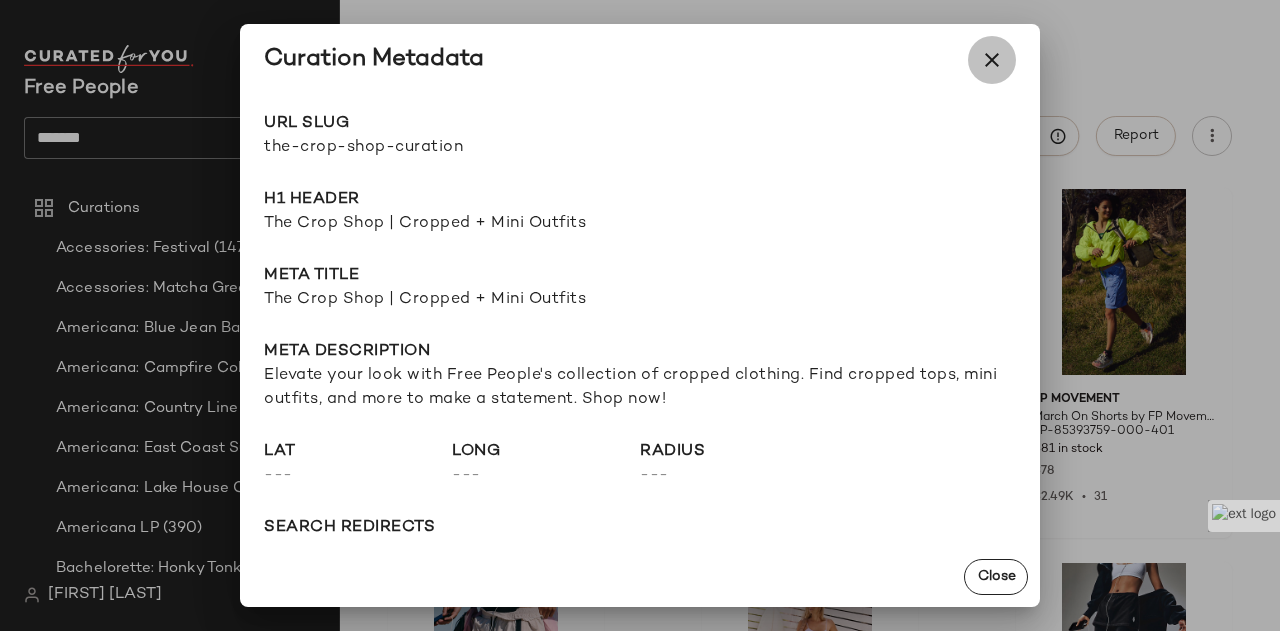 click at bounding box center [992, 60] 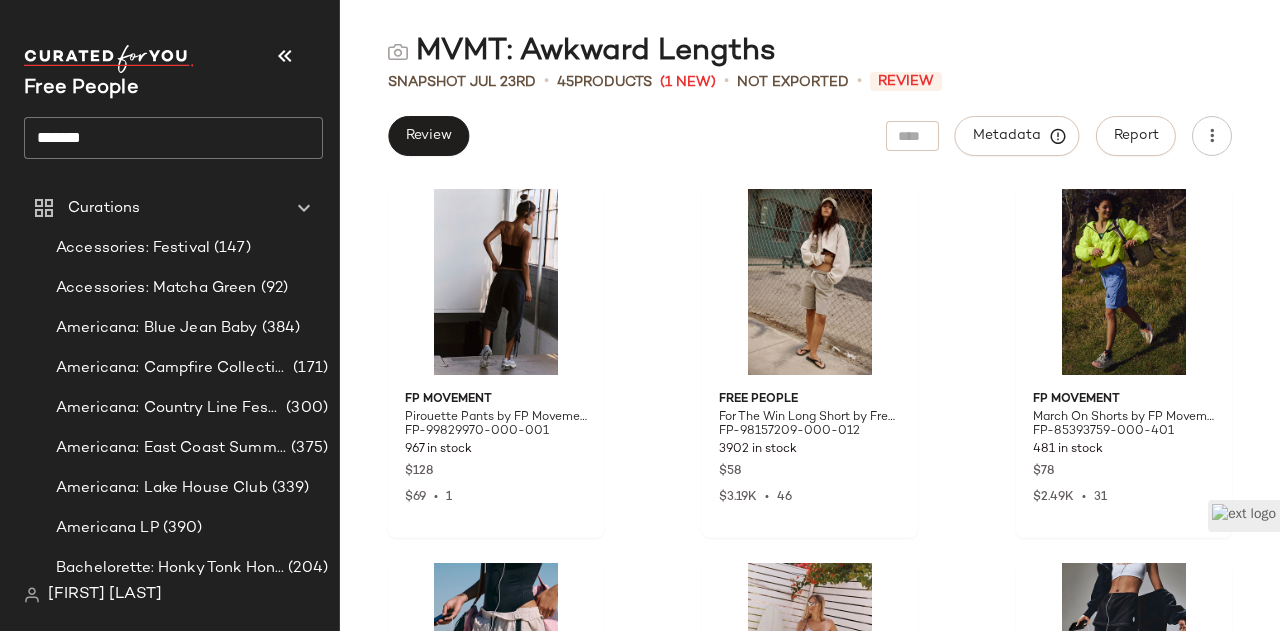 click on "*******" 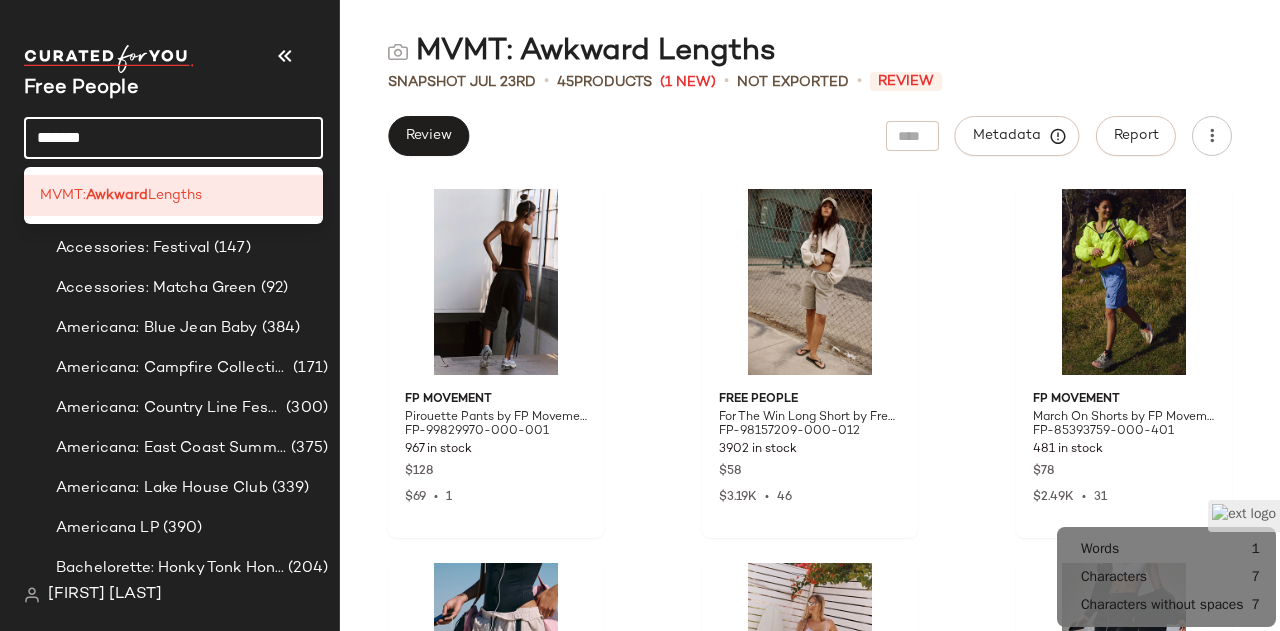 click on "*******" 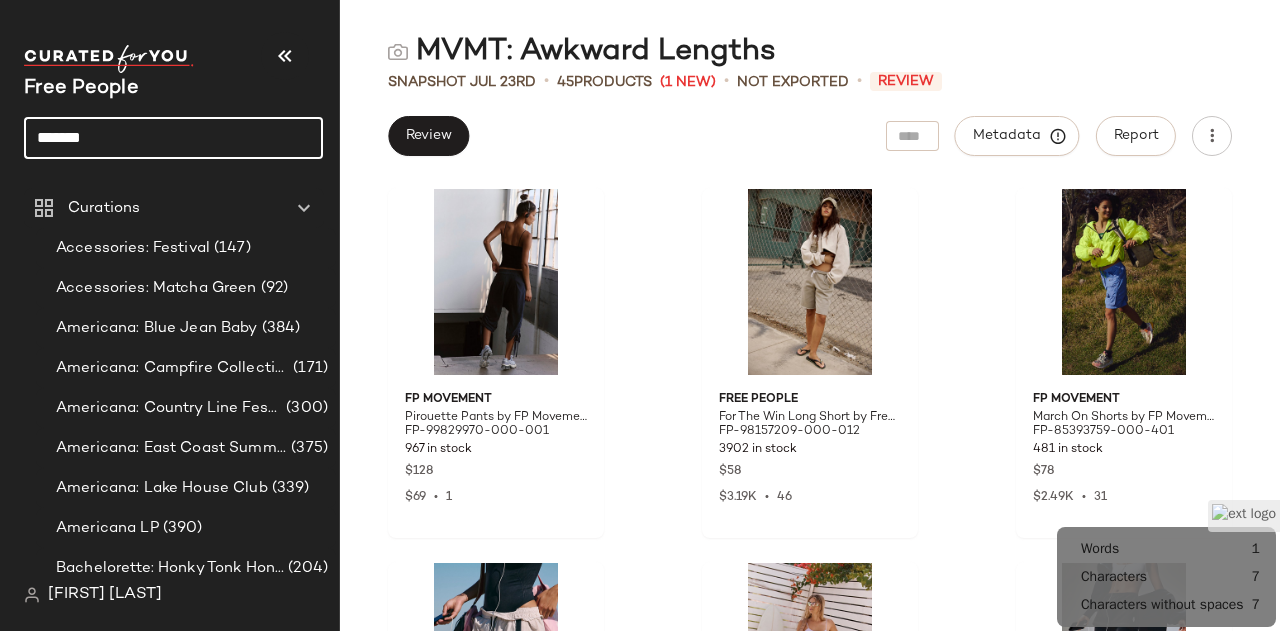 click on "*******" 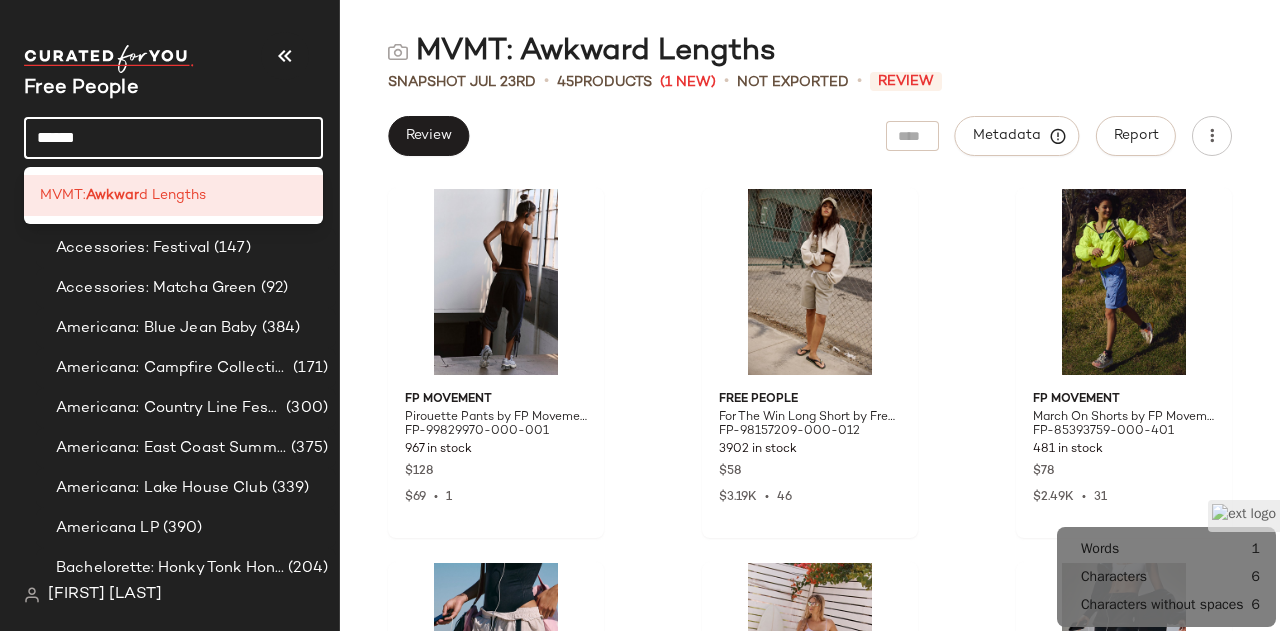 type on "*******" 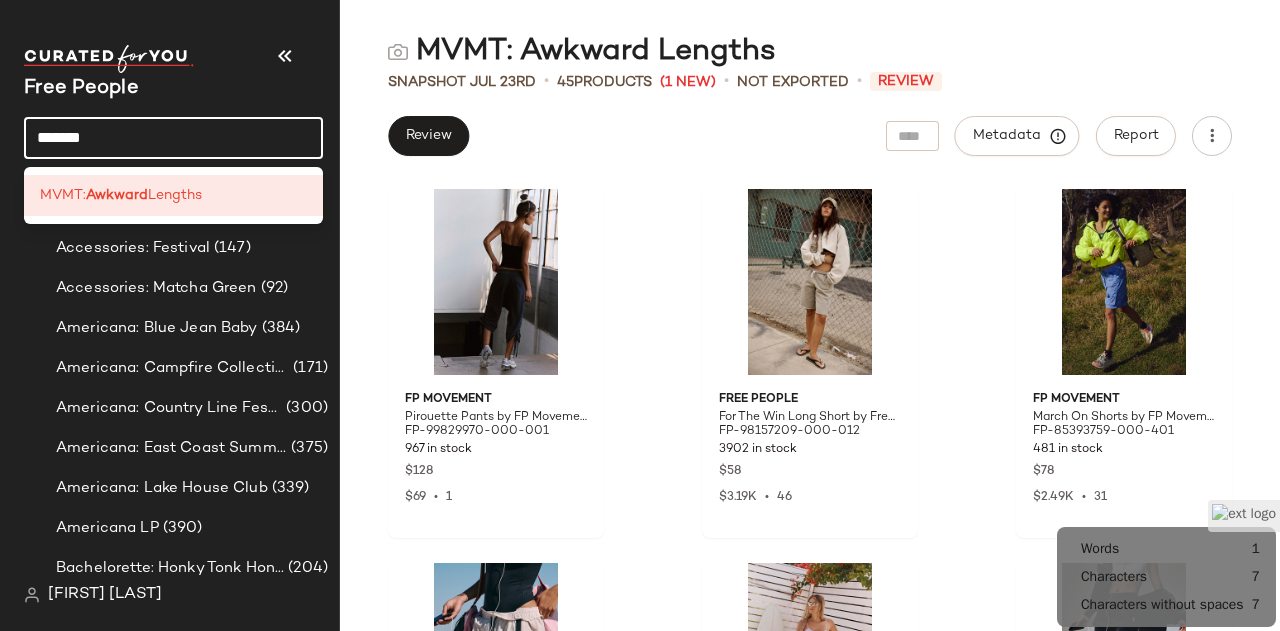 scroll, scrollTop: 400, scrollLeft: 0, axis: vertical 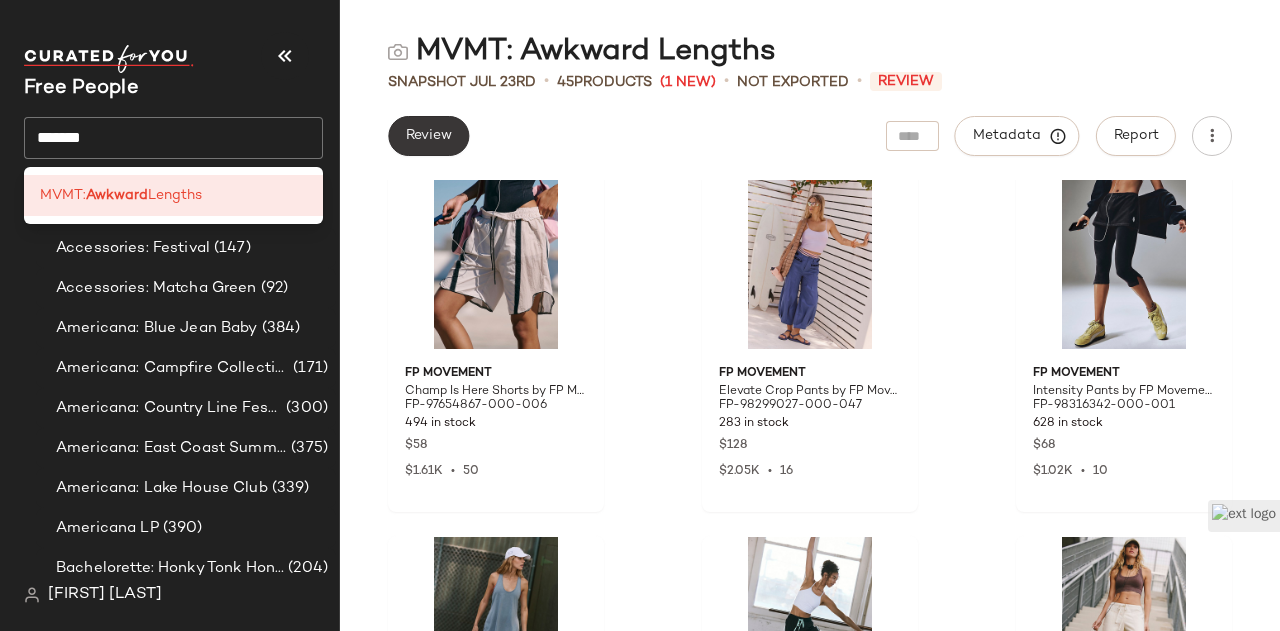 click on "Review" 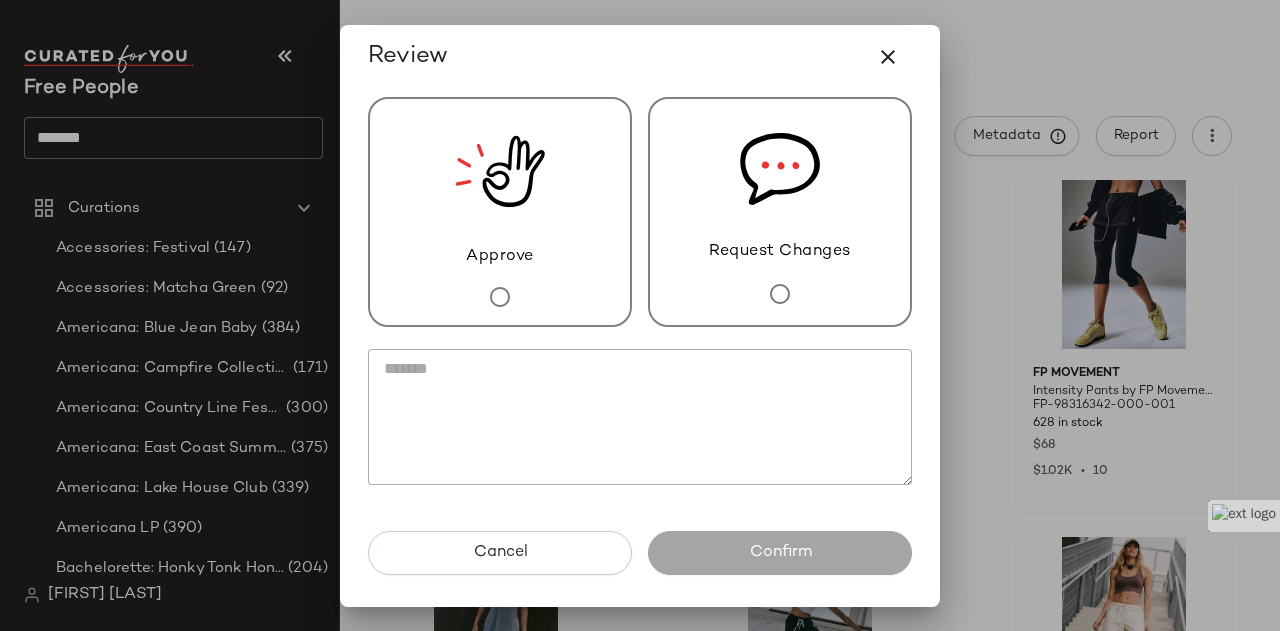 click 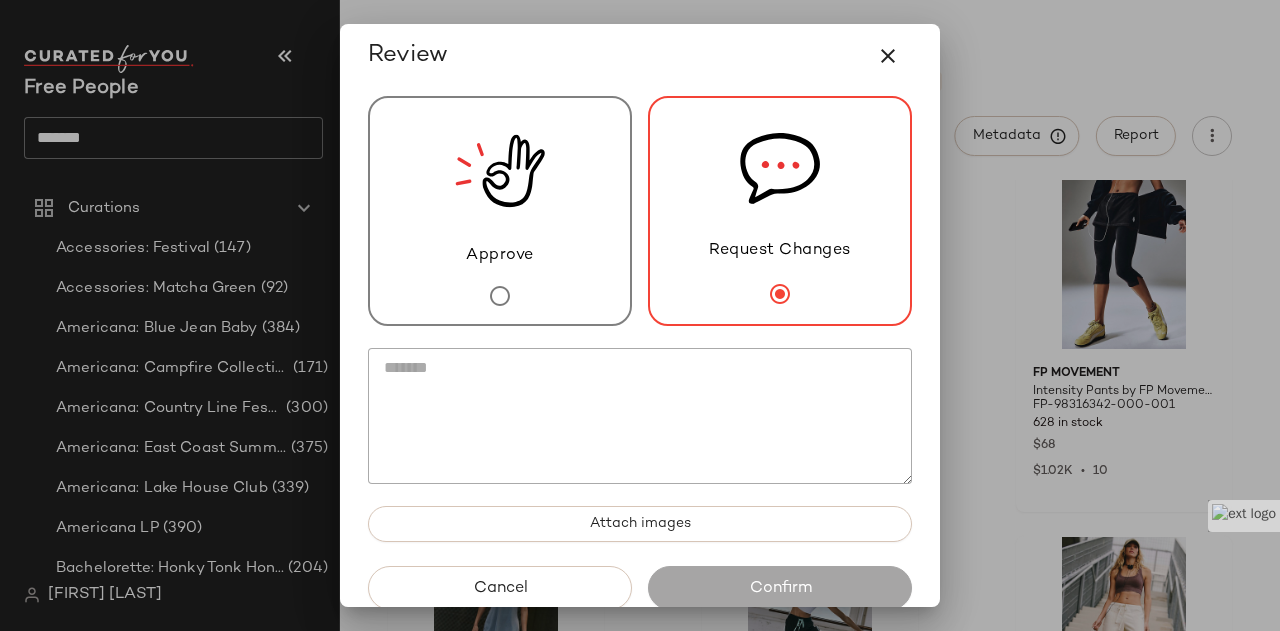 click 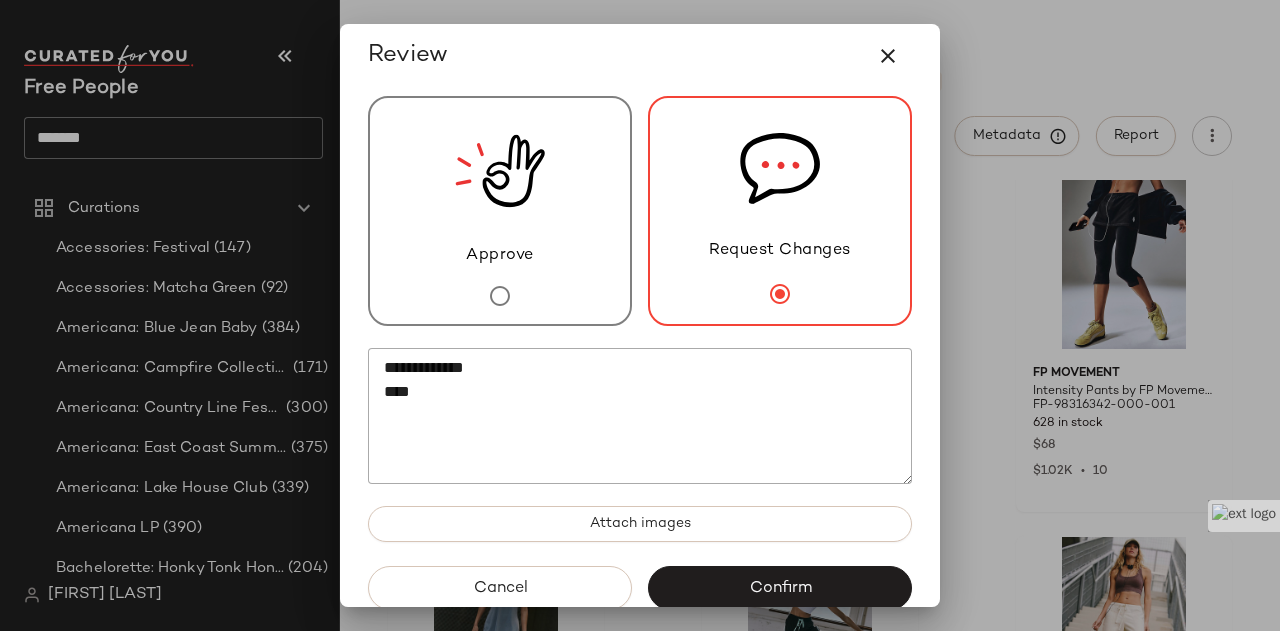 drag, startPoint x: 503, startPoint y: 383, endPoint x: 513, endPoint y: 382, distance: 10.049875 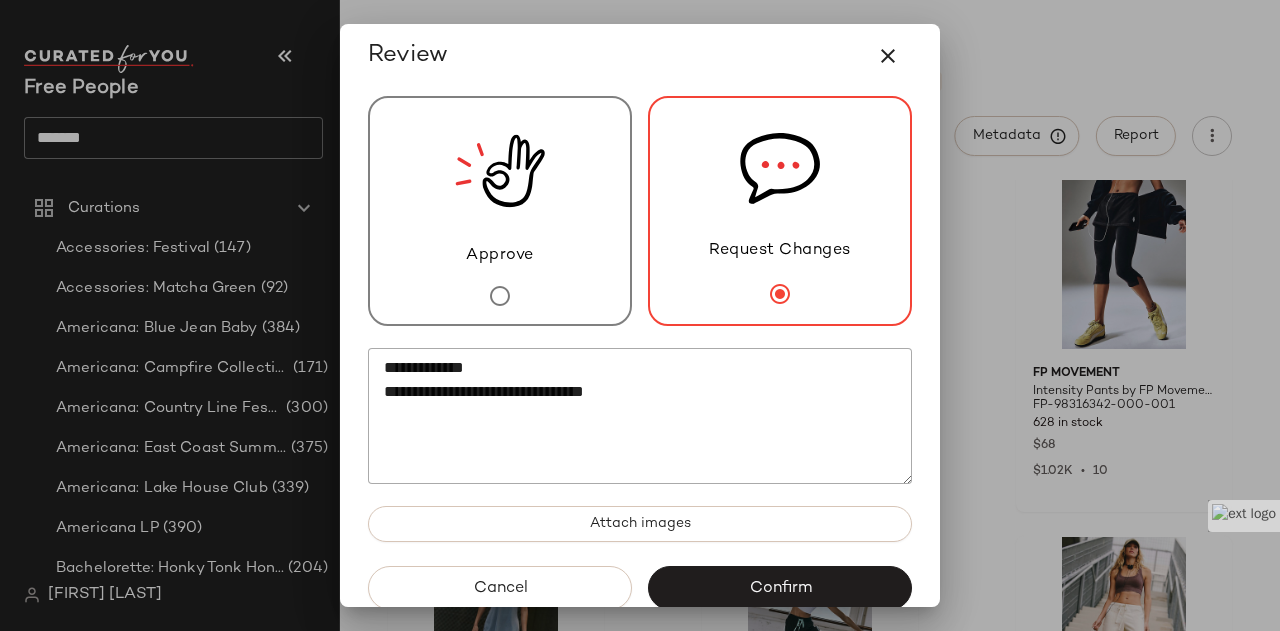 click on "**********" 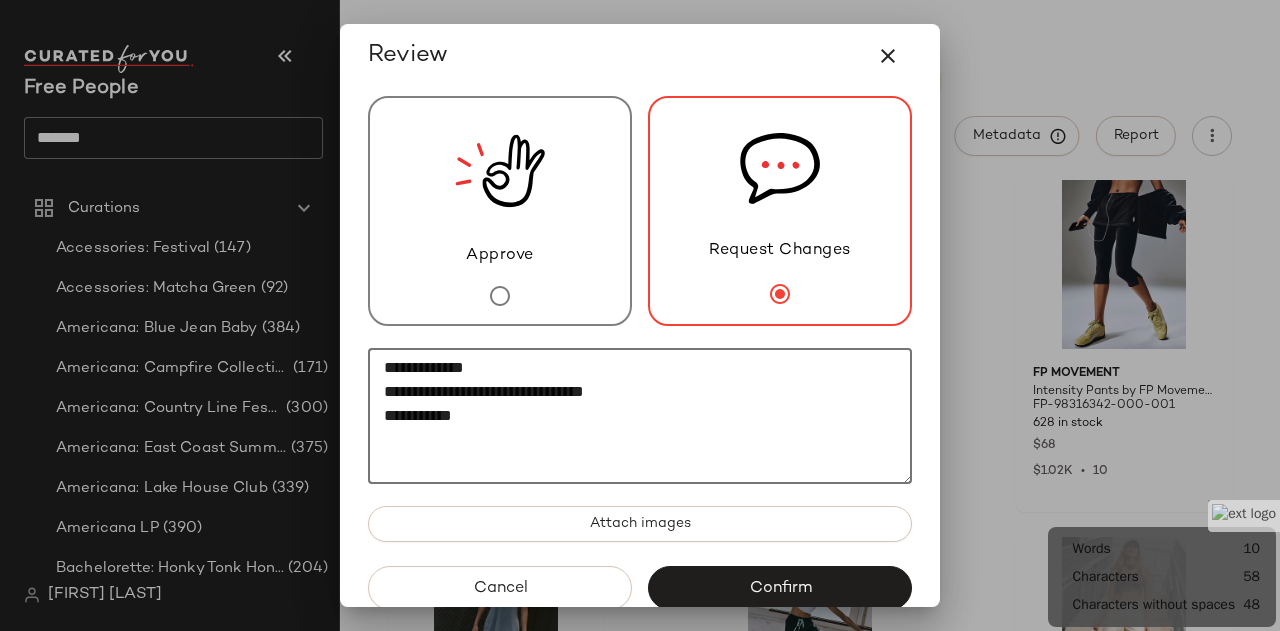 paste on "**********" 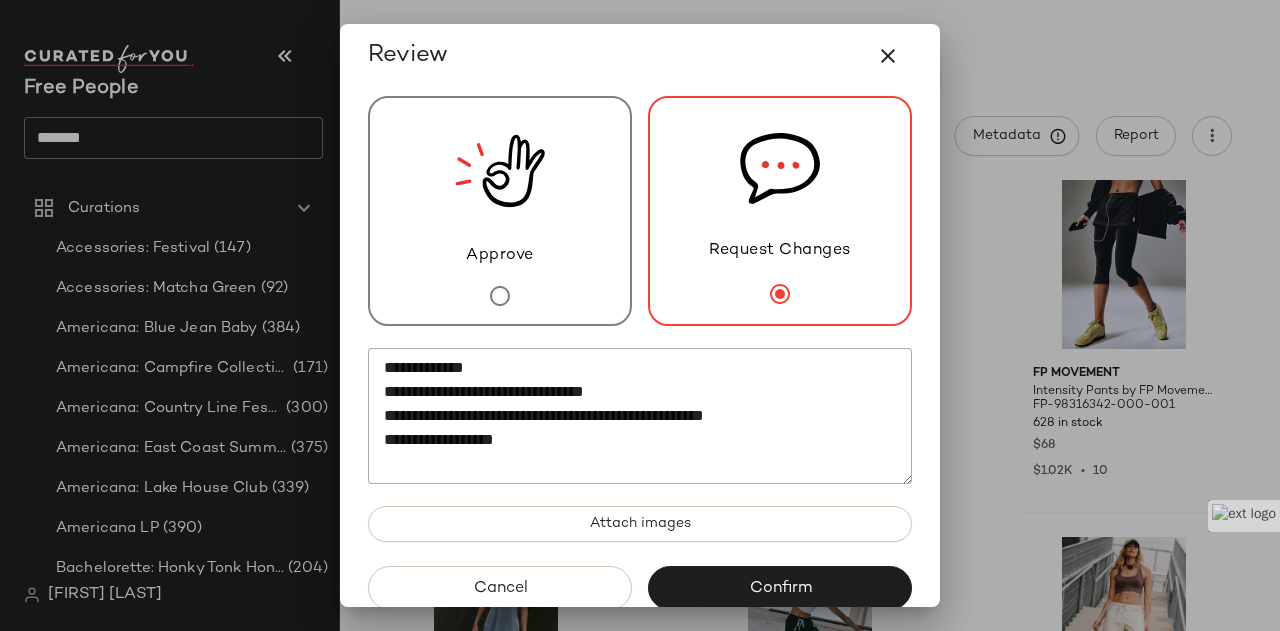 click on "**********" 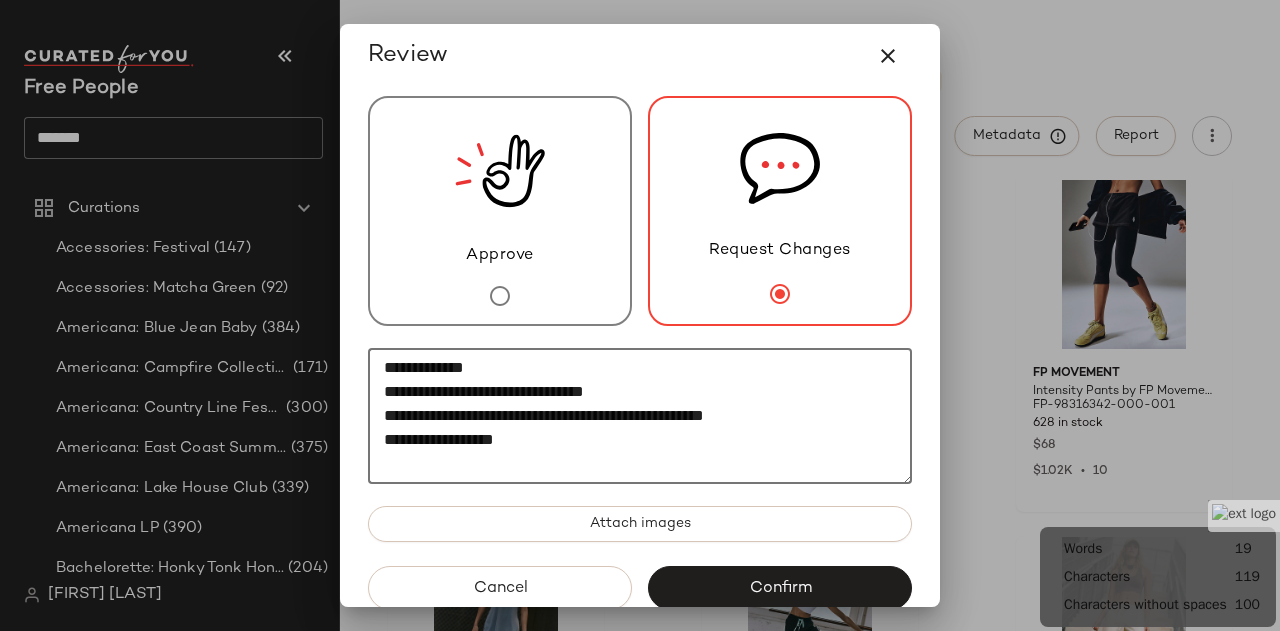 paste on "**********" 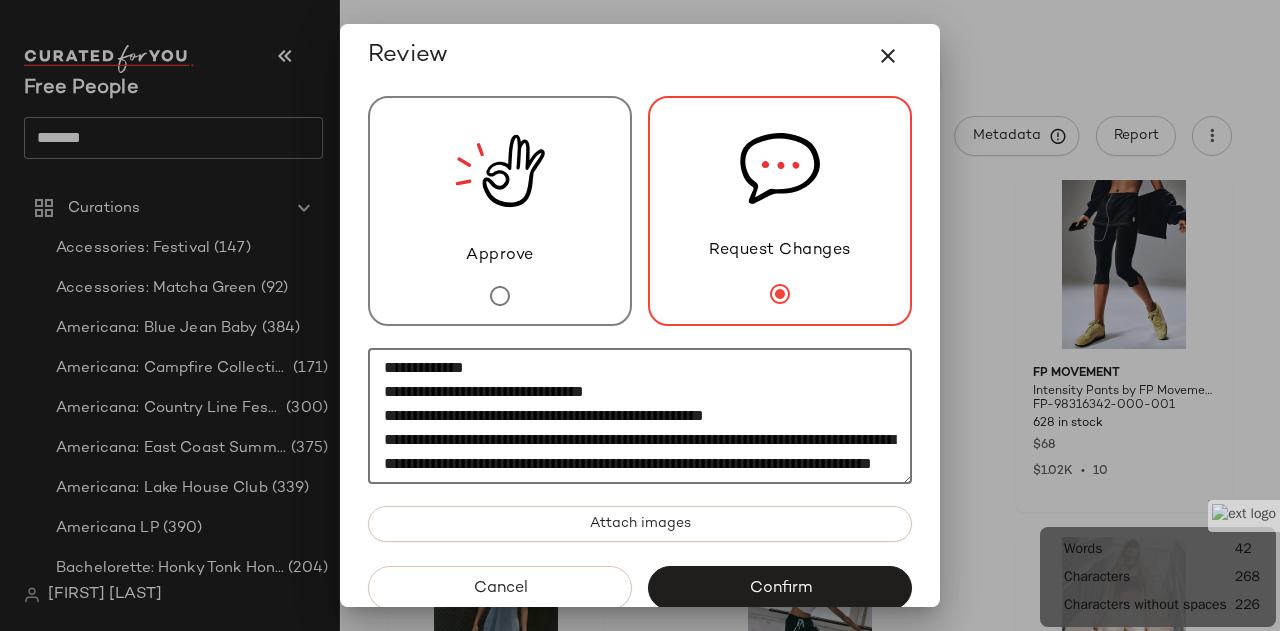 scroll, scrollTop: 14, scrollLeft: 0, axis: vertical 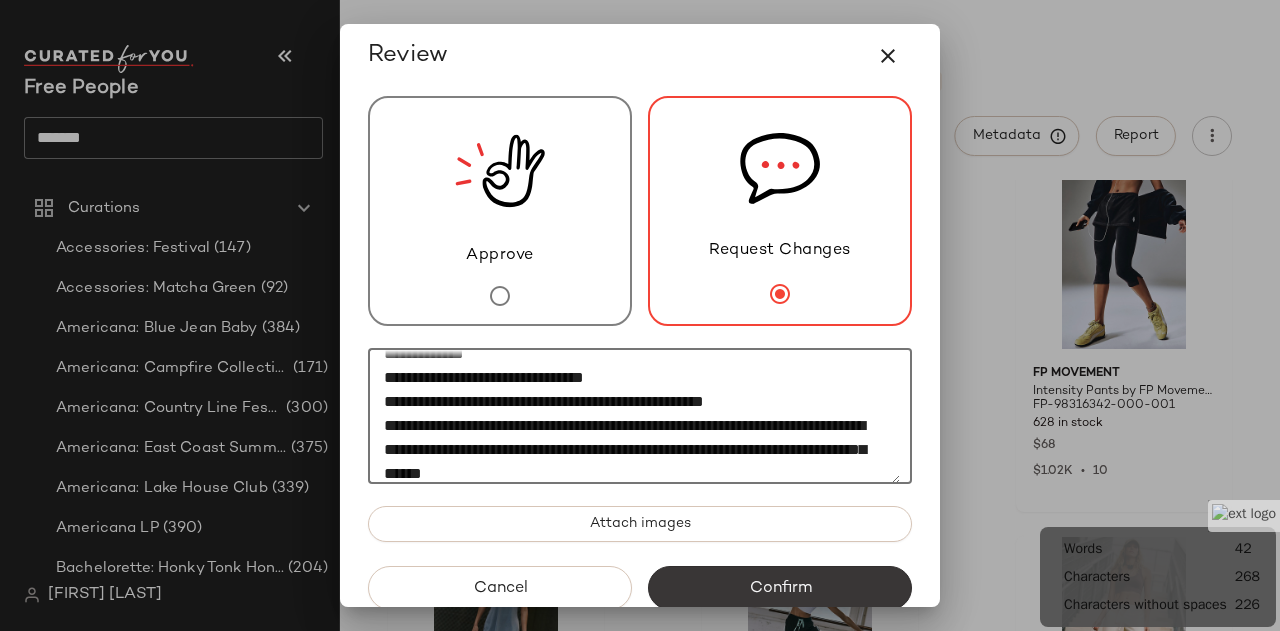 type on "**********" 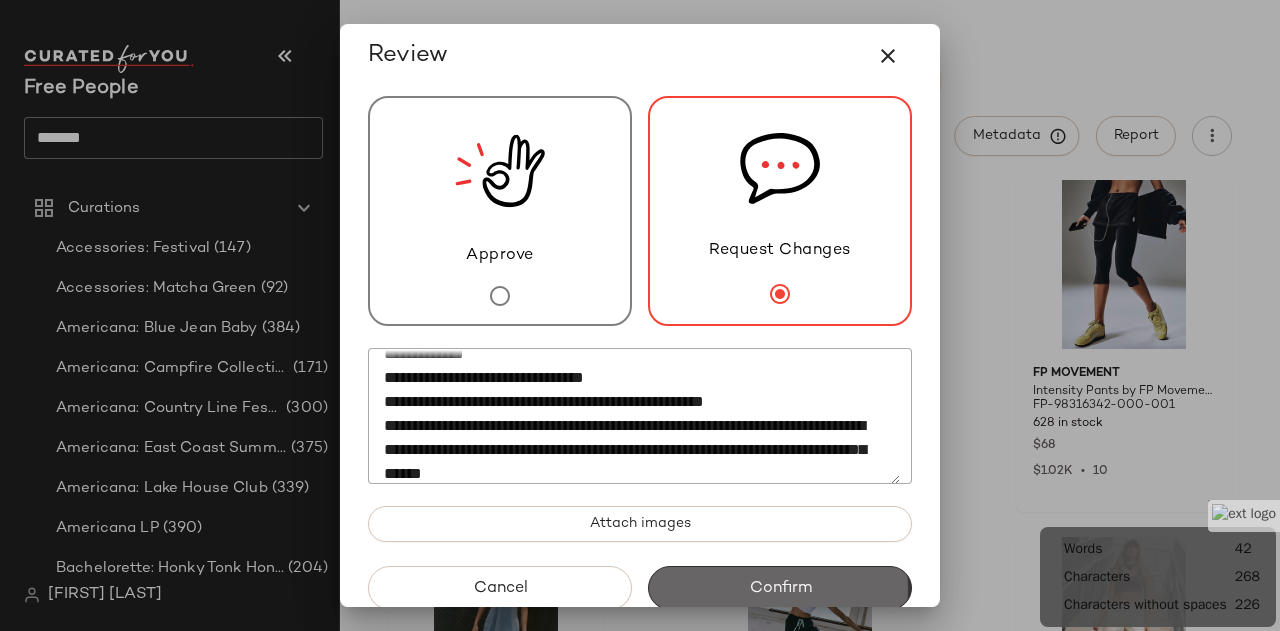 click on "Confirm" at bounding box center (780, 588) 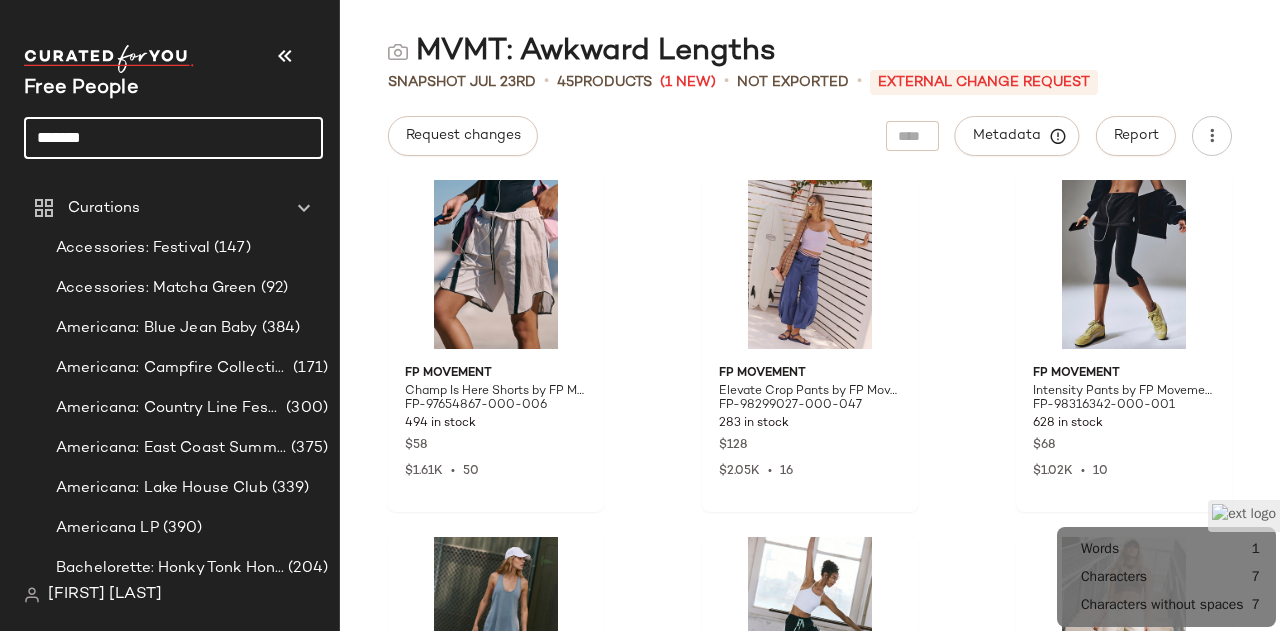 click on "*******" 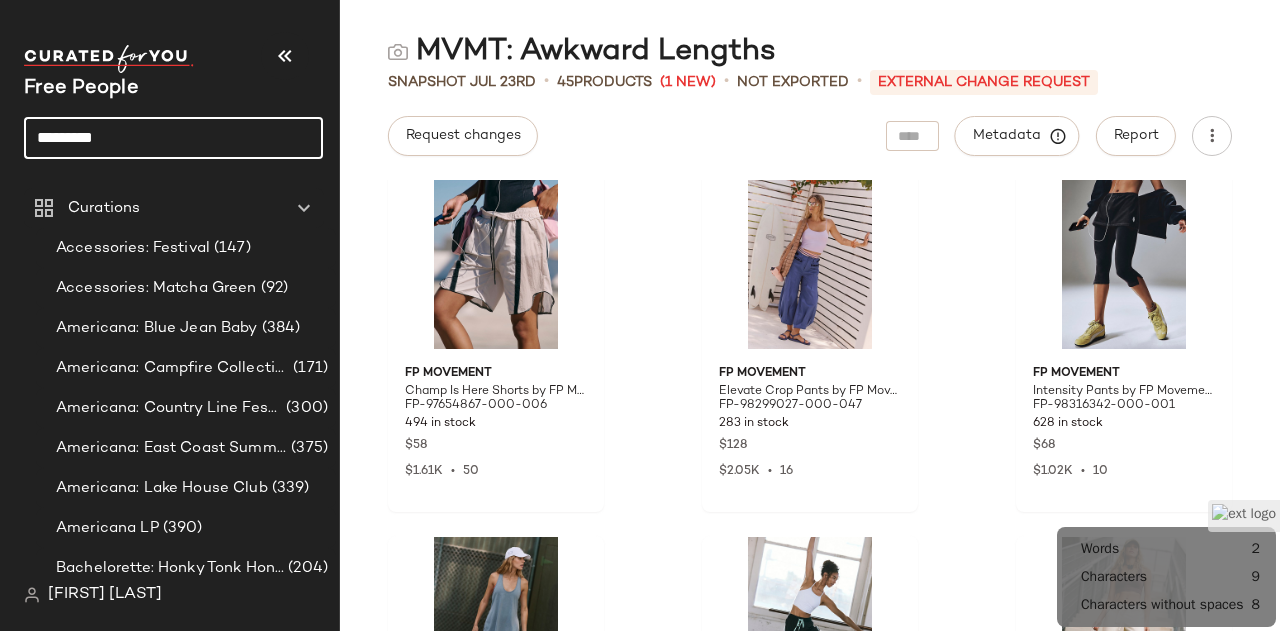 type on "*********" 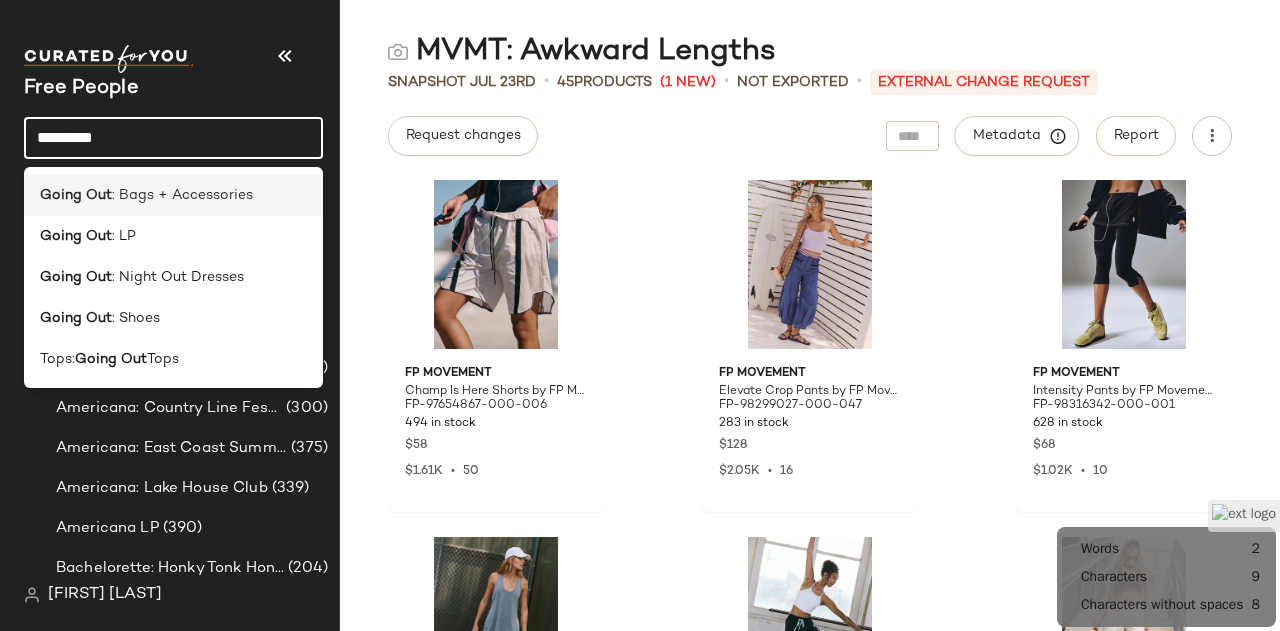 click on ": Bags + Accessories" at bounding box center (182, 195) 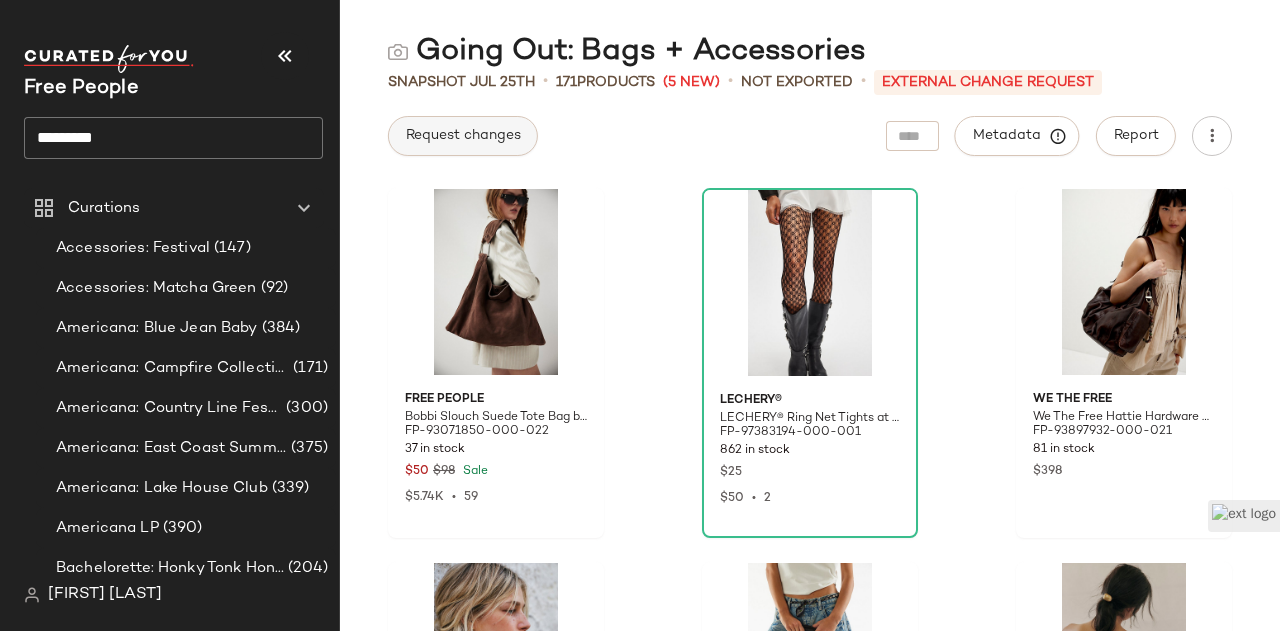 click on "Request changes" 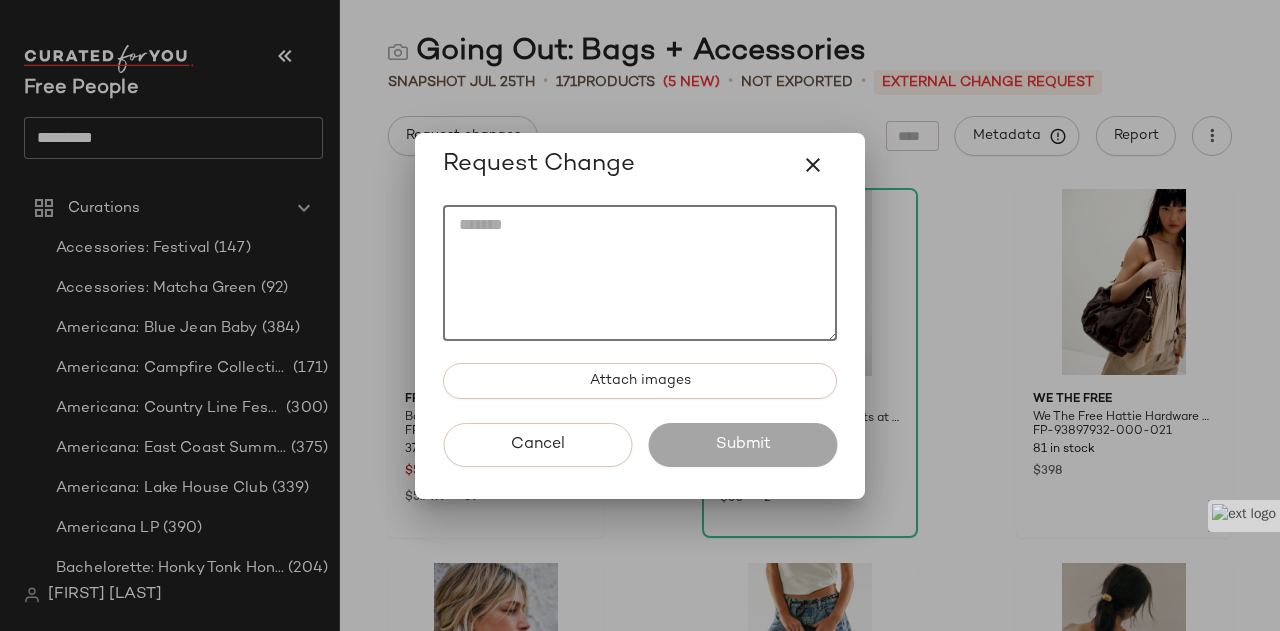 drag, startPoint x: 781, startPoint y: 241, endPoint x: 793, endPoint y: 249, distance: 14.422205 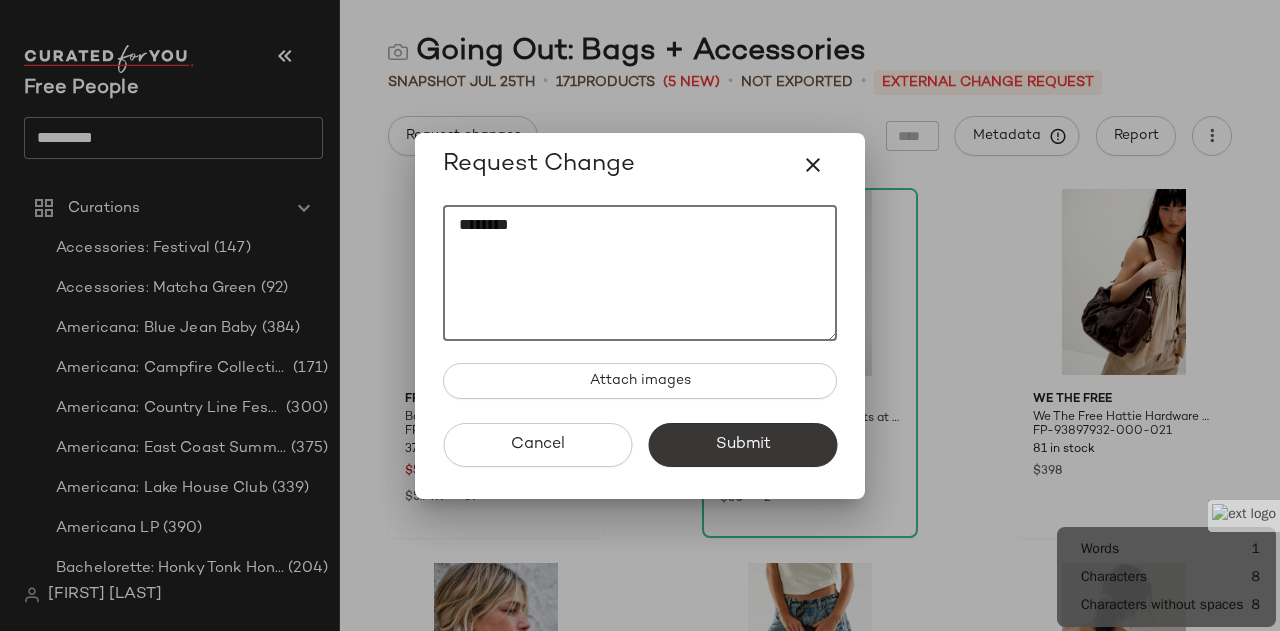 type on "********" 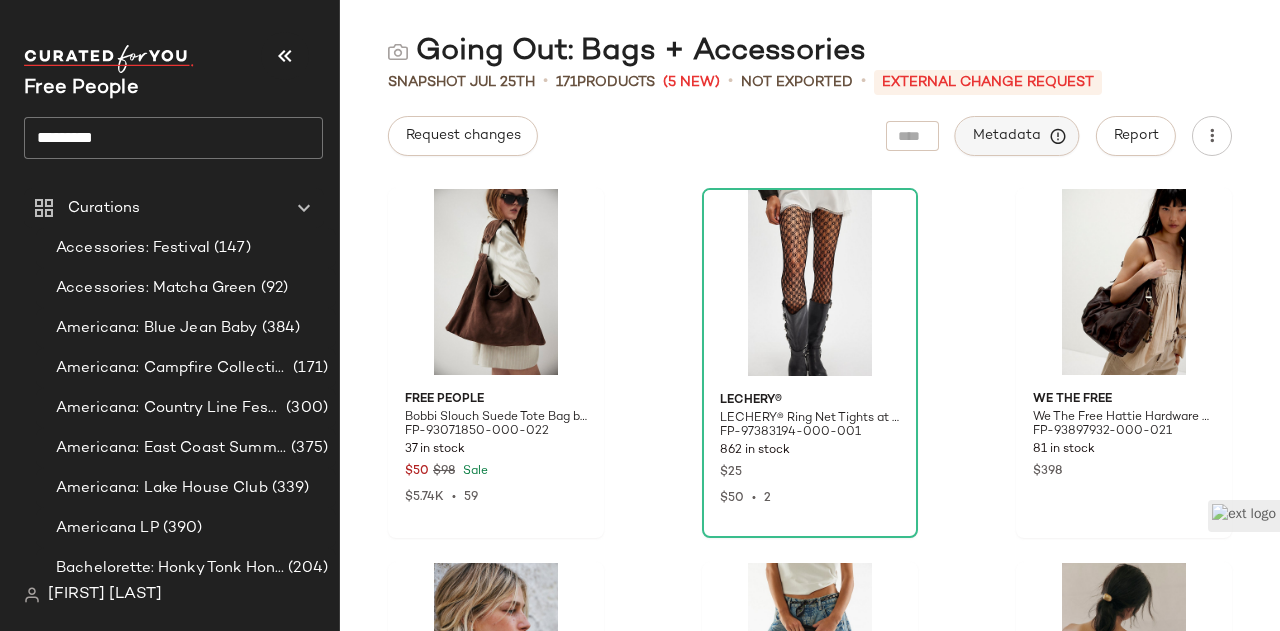 click 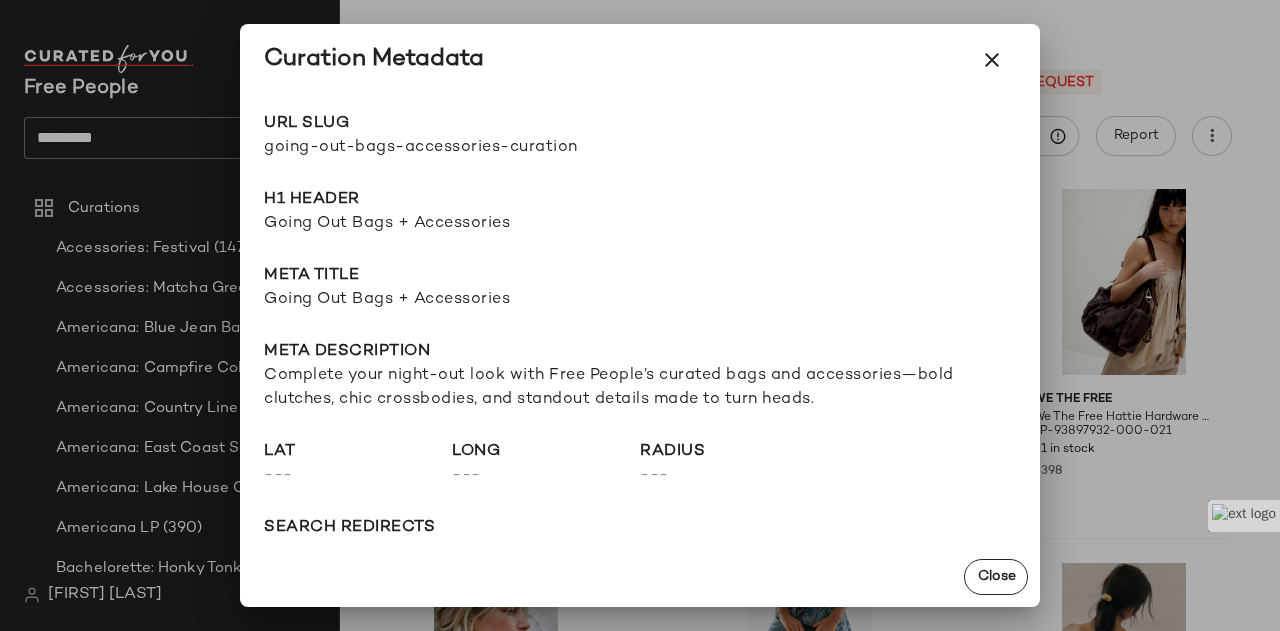 click at bounding box center (640, 315) 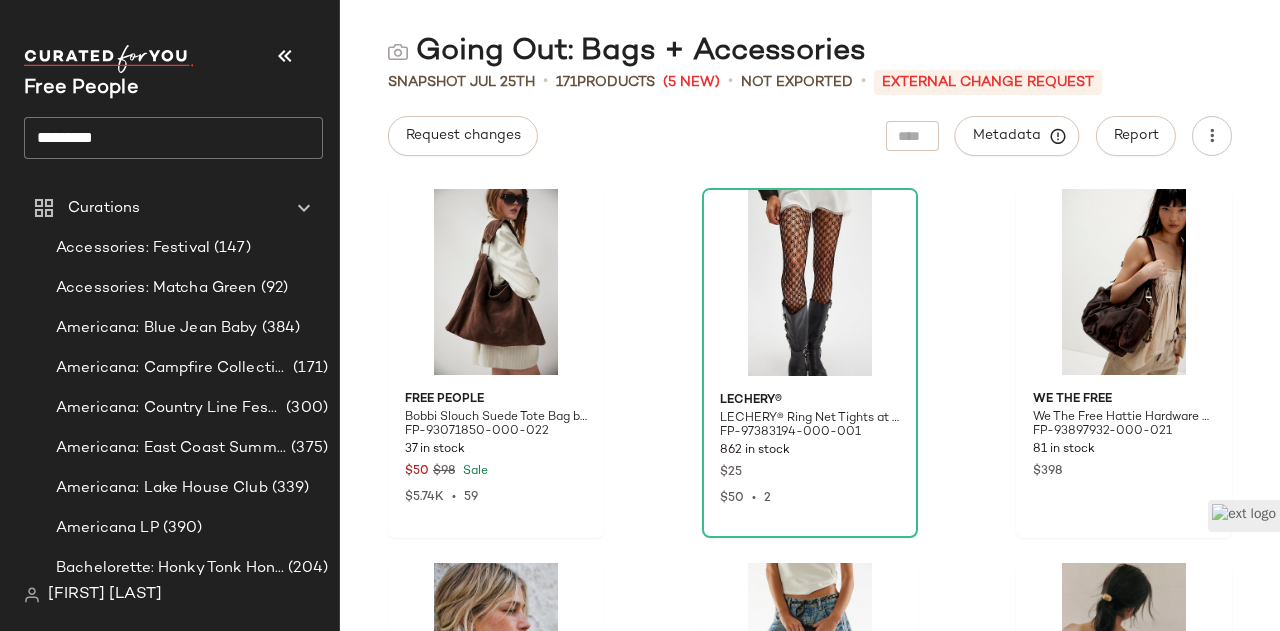 click on "*********" 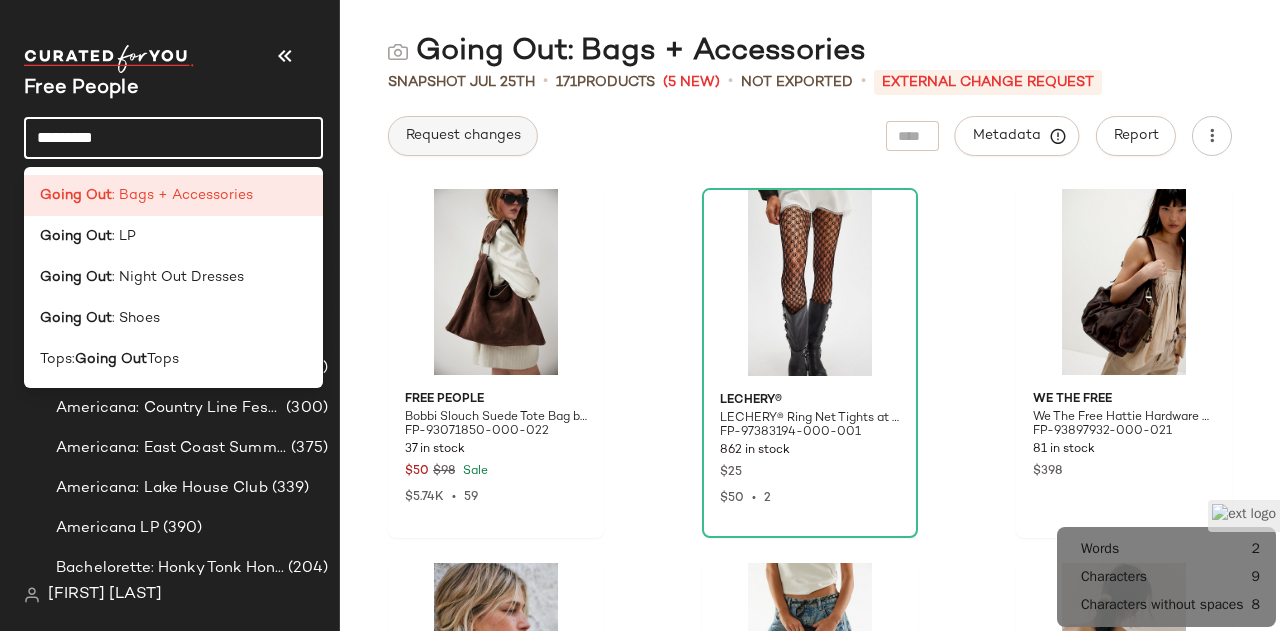 click on "Request changes" at bounding box center (463, 136) 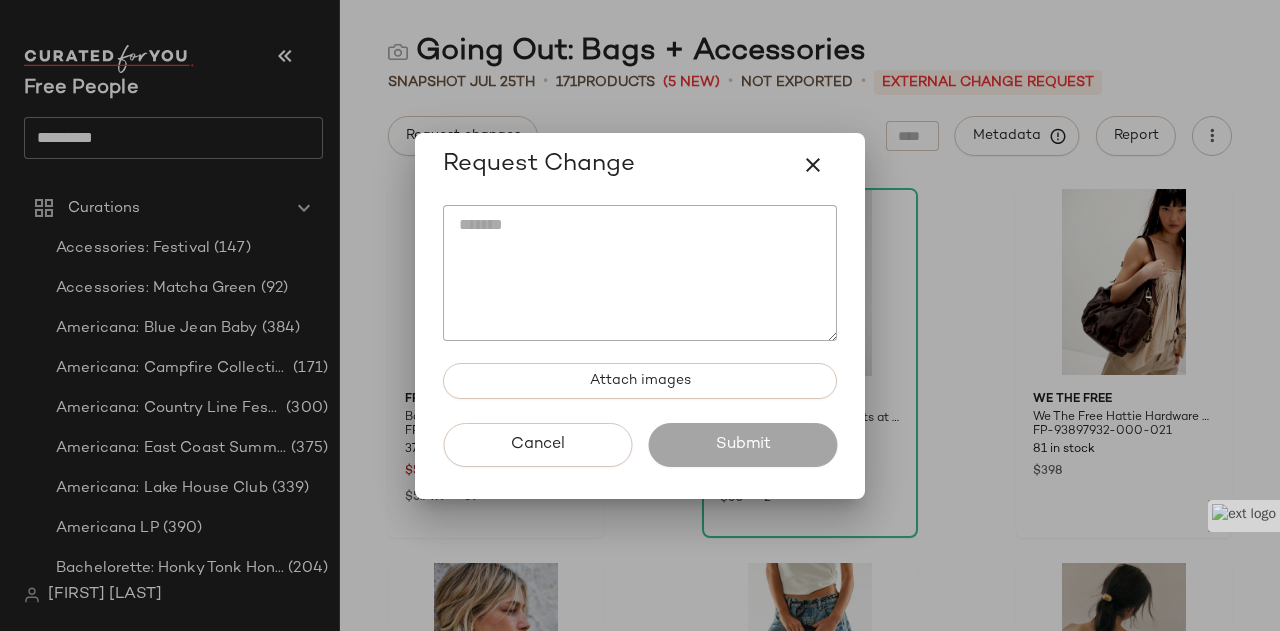 click at bounding box center [640, 315] 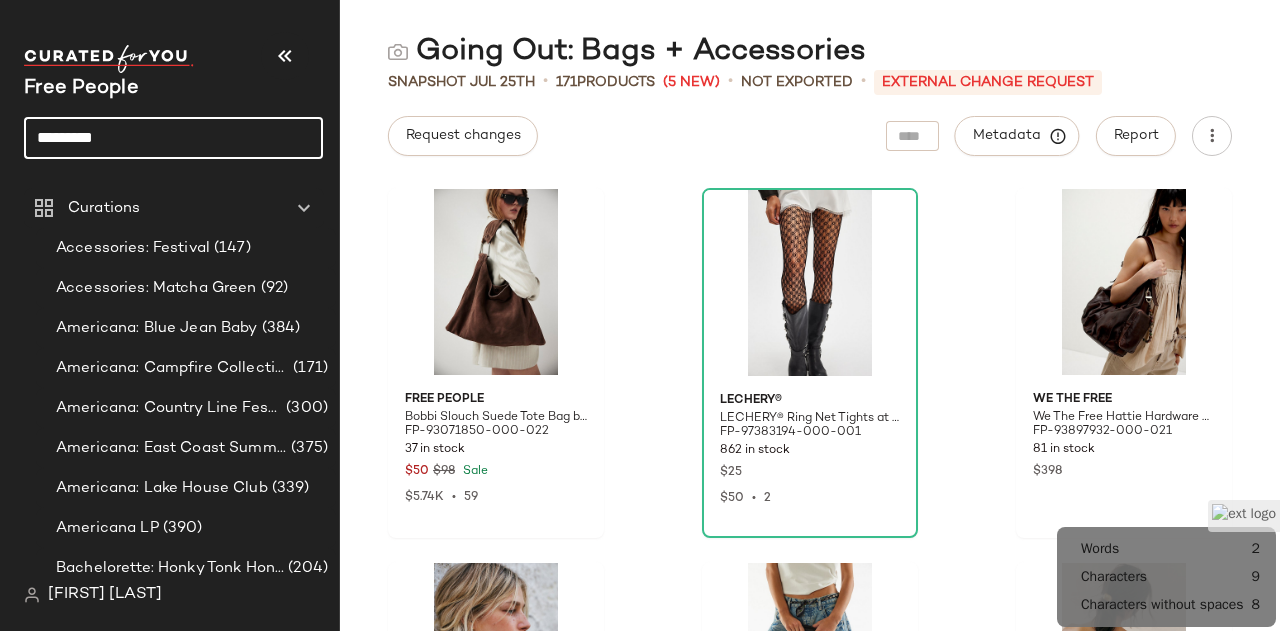 click on "*********" 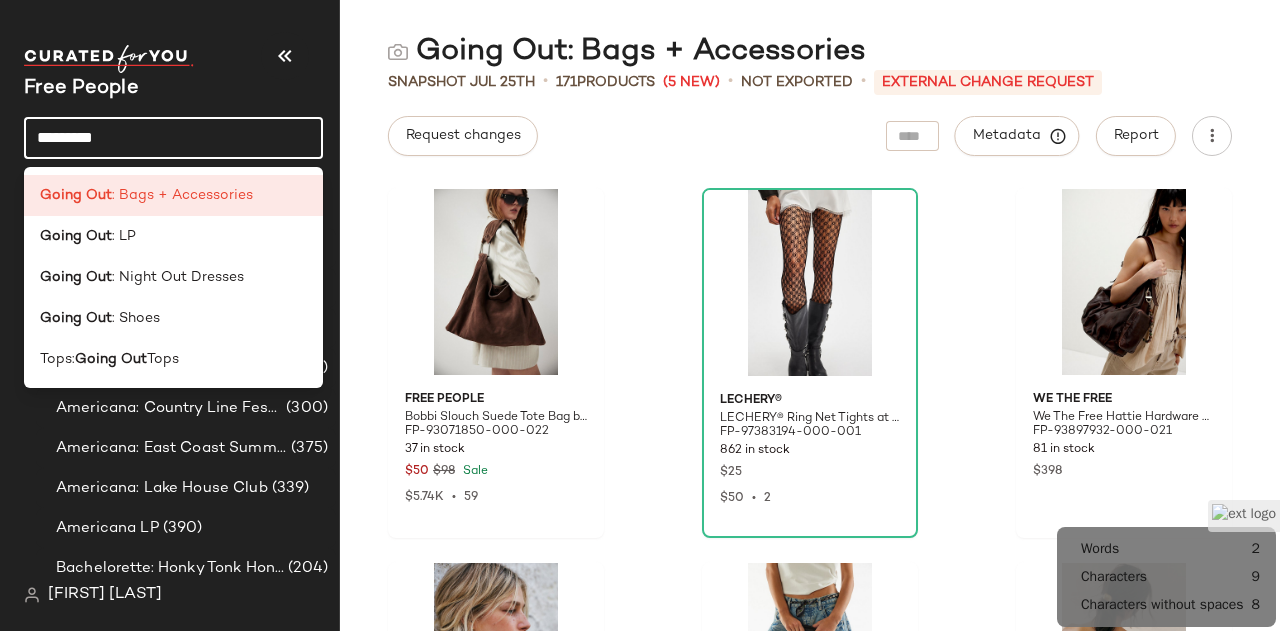 click on "*********" 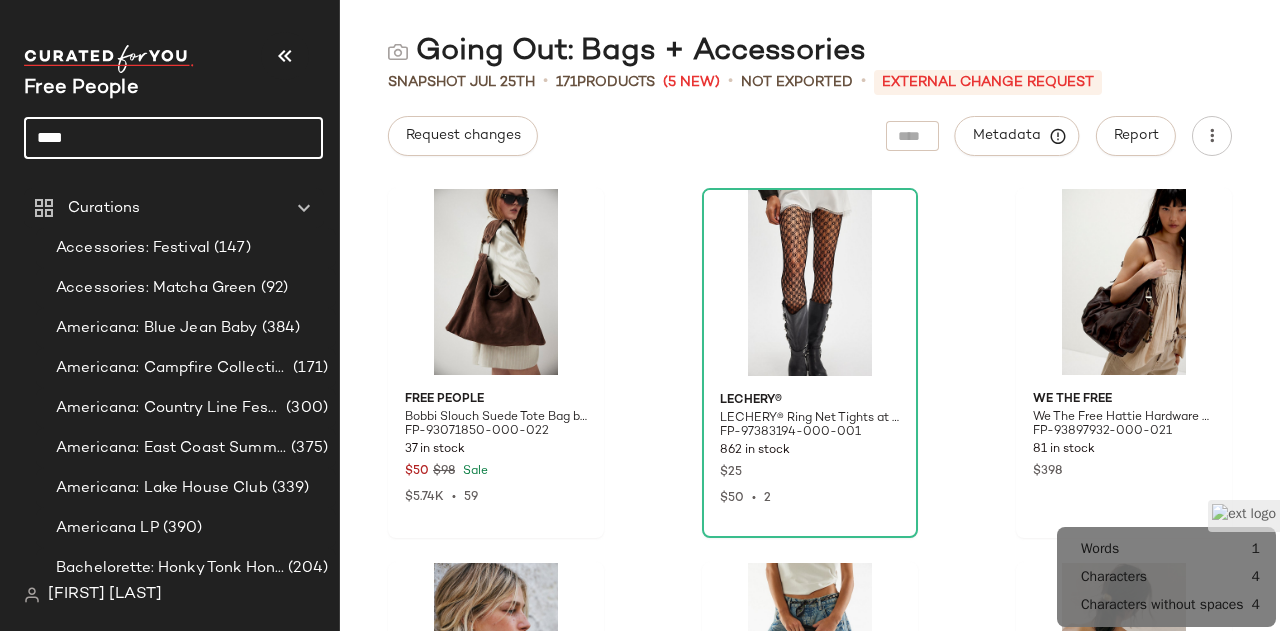 click on "****" 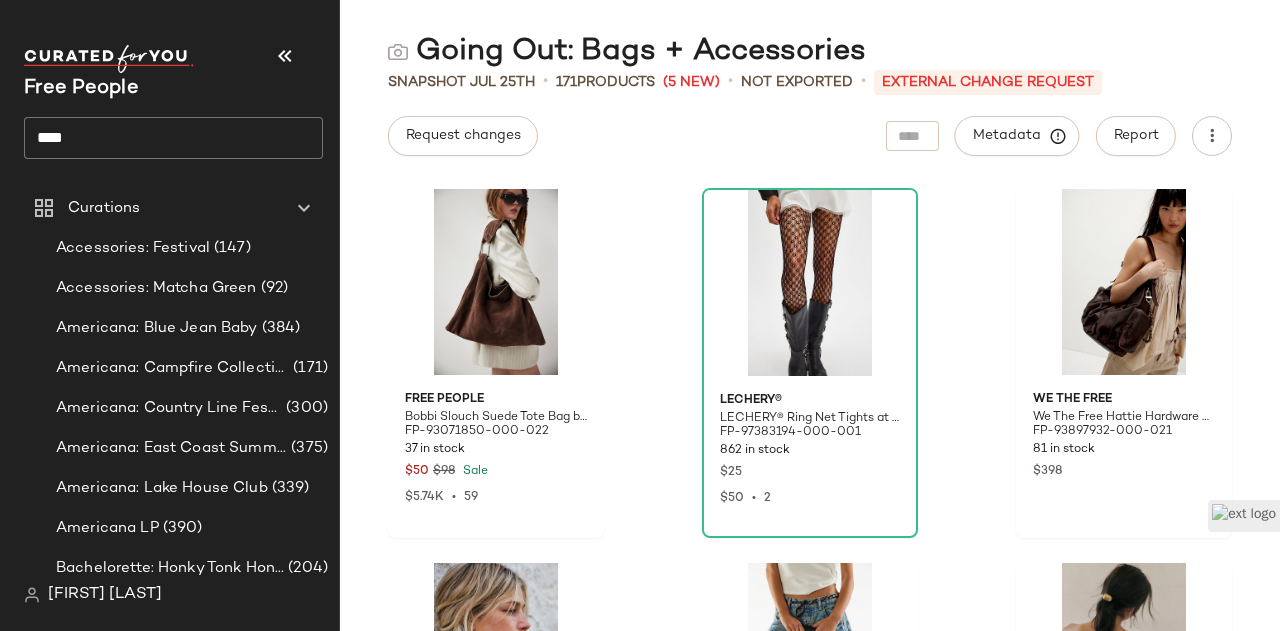 click on "****" 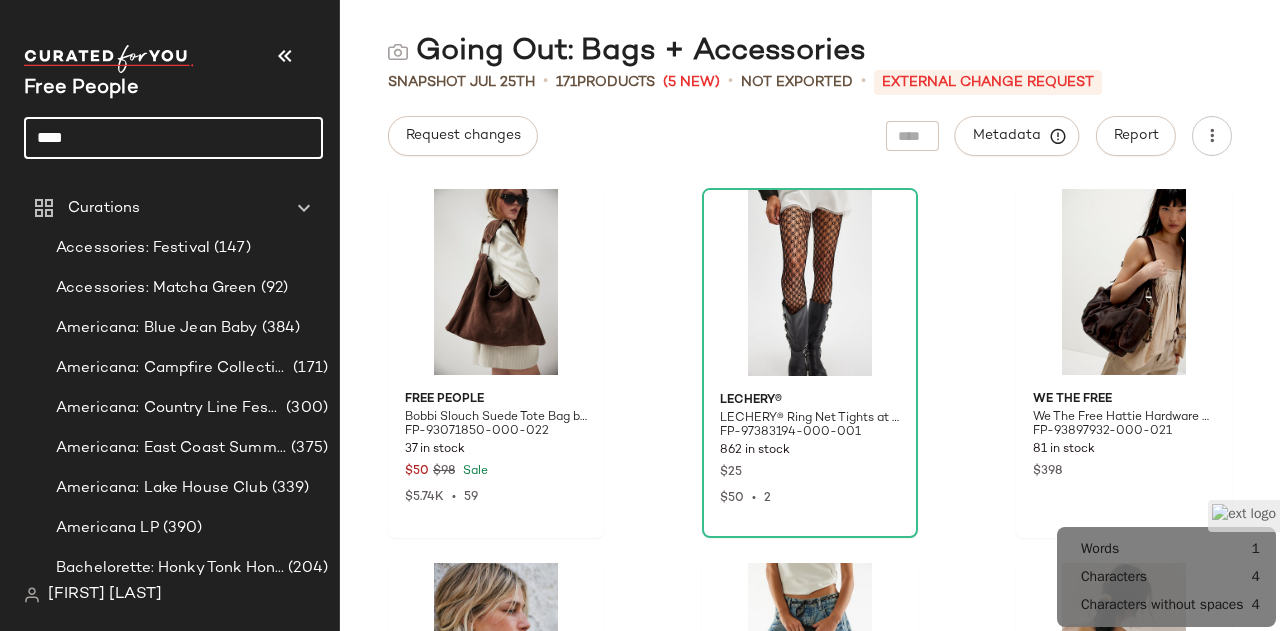 click on "****" 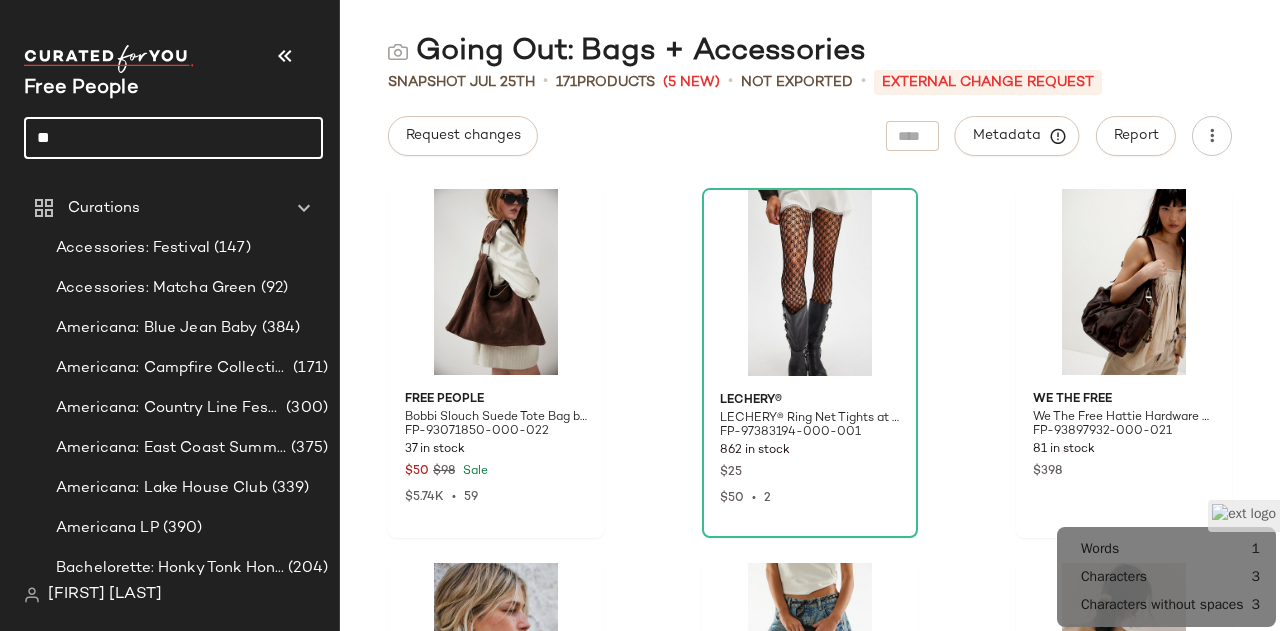 type on "*" 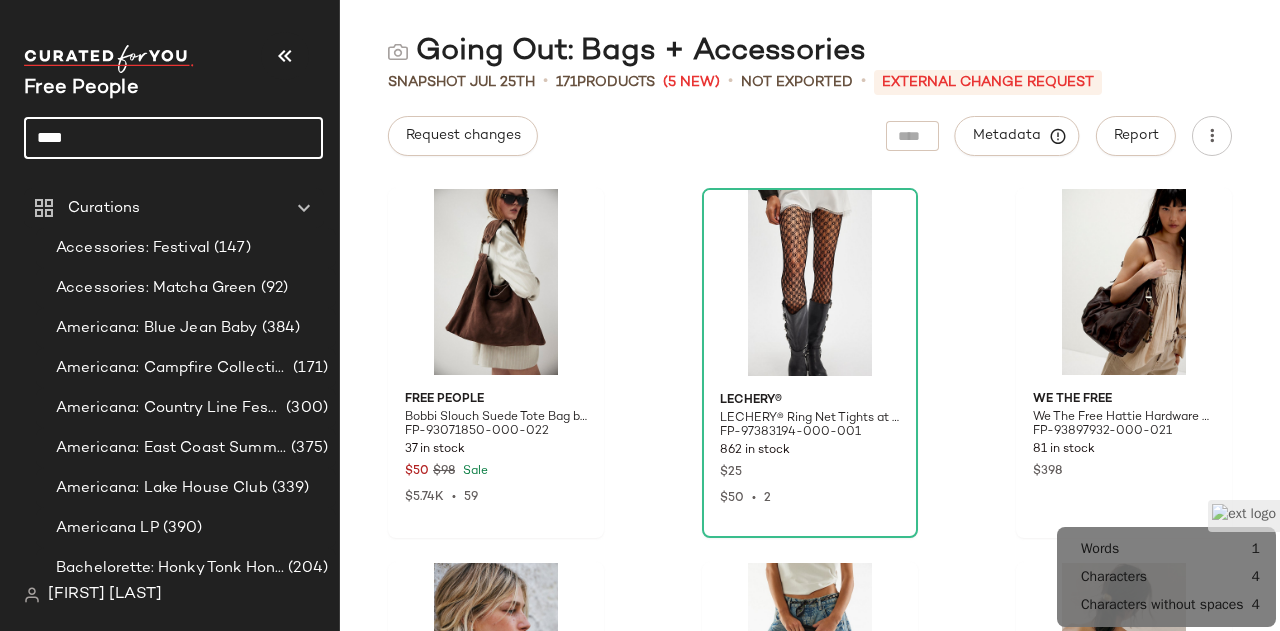 click on "****" 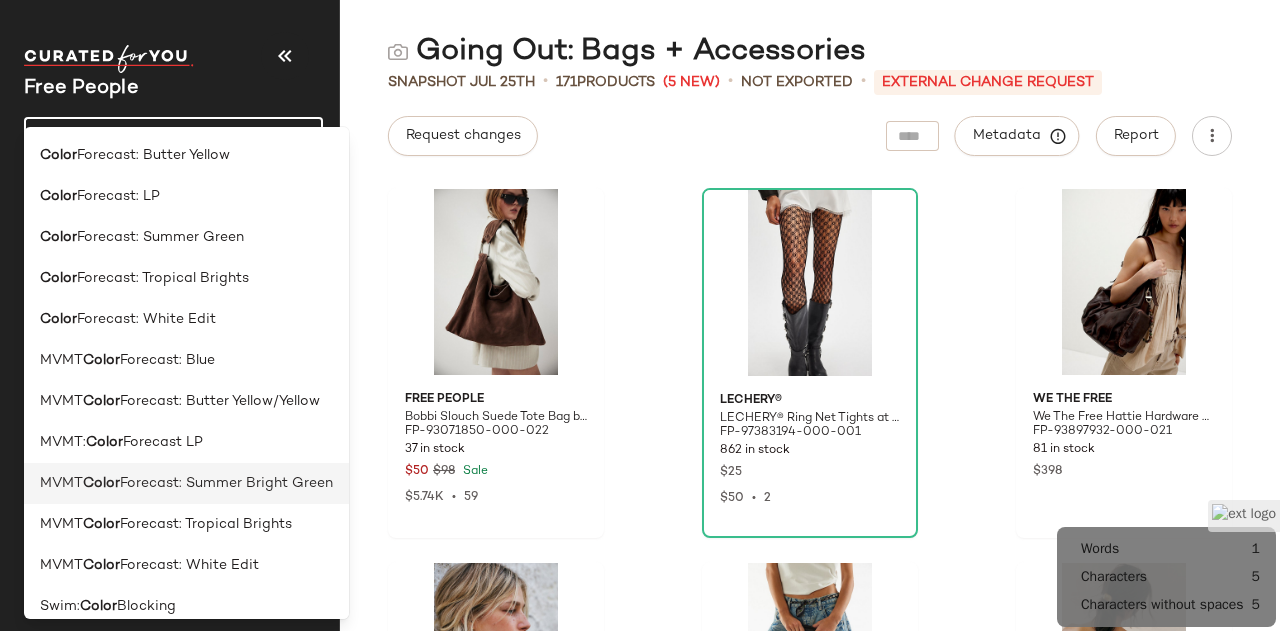 scroll, scrollTop: 16, scrollLeft: 0, axis: vertical 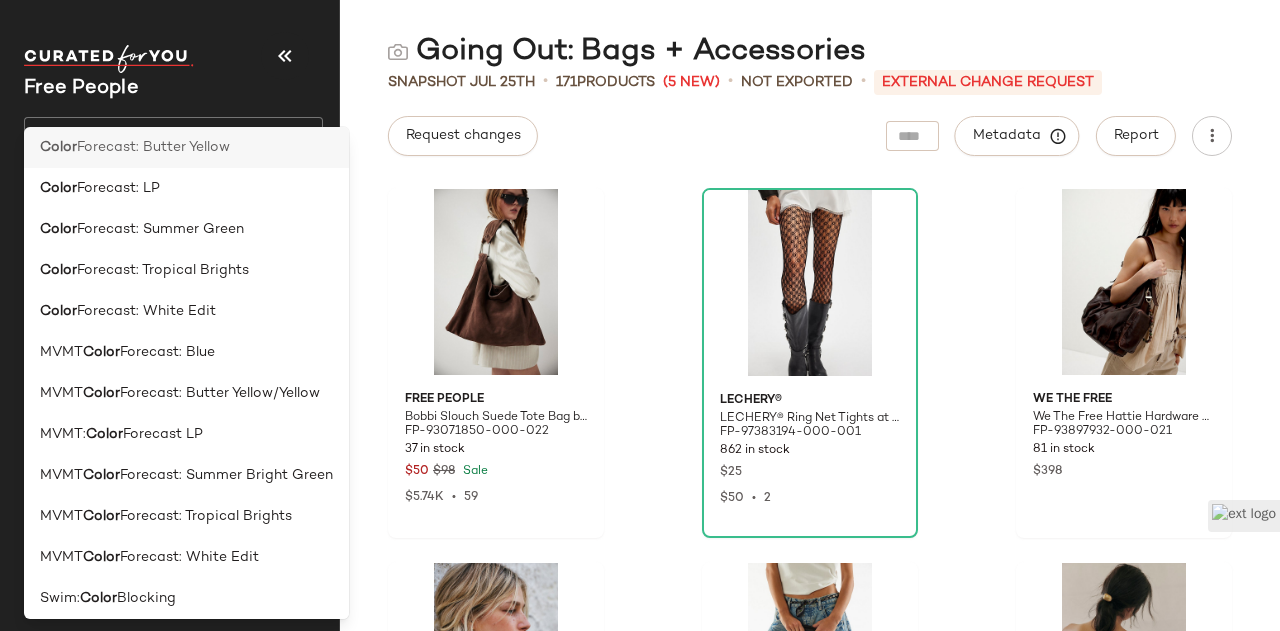 click on "Color  Forecast: Butter Yellow" 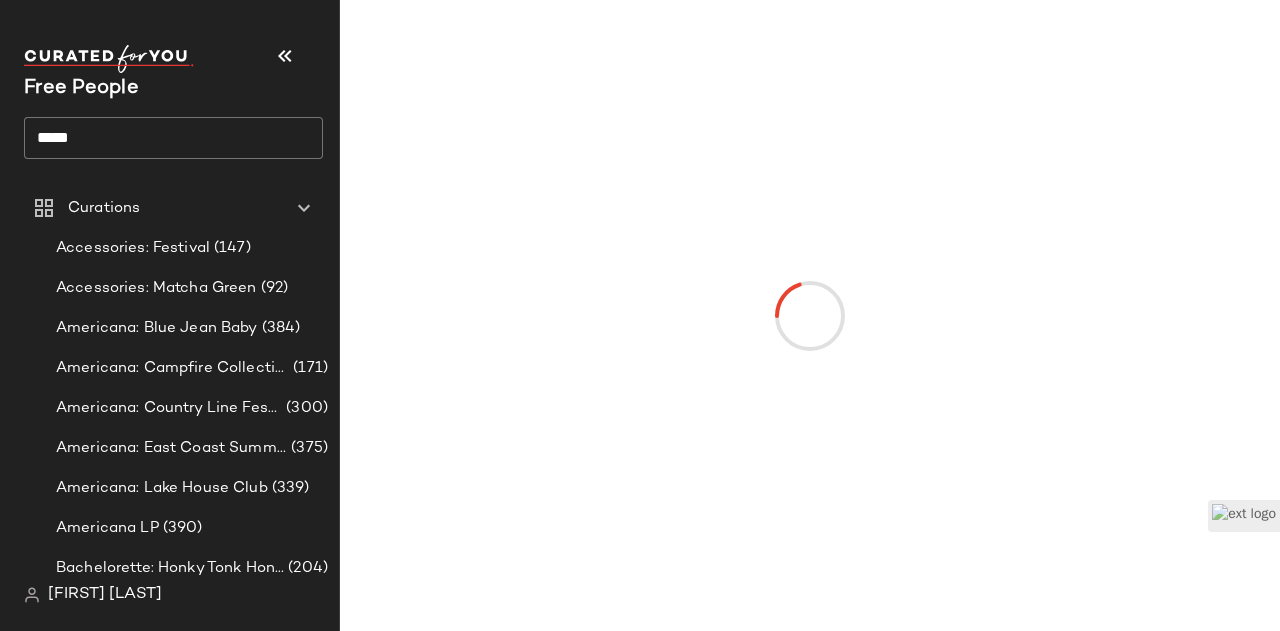 click on "*****" 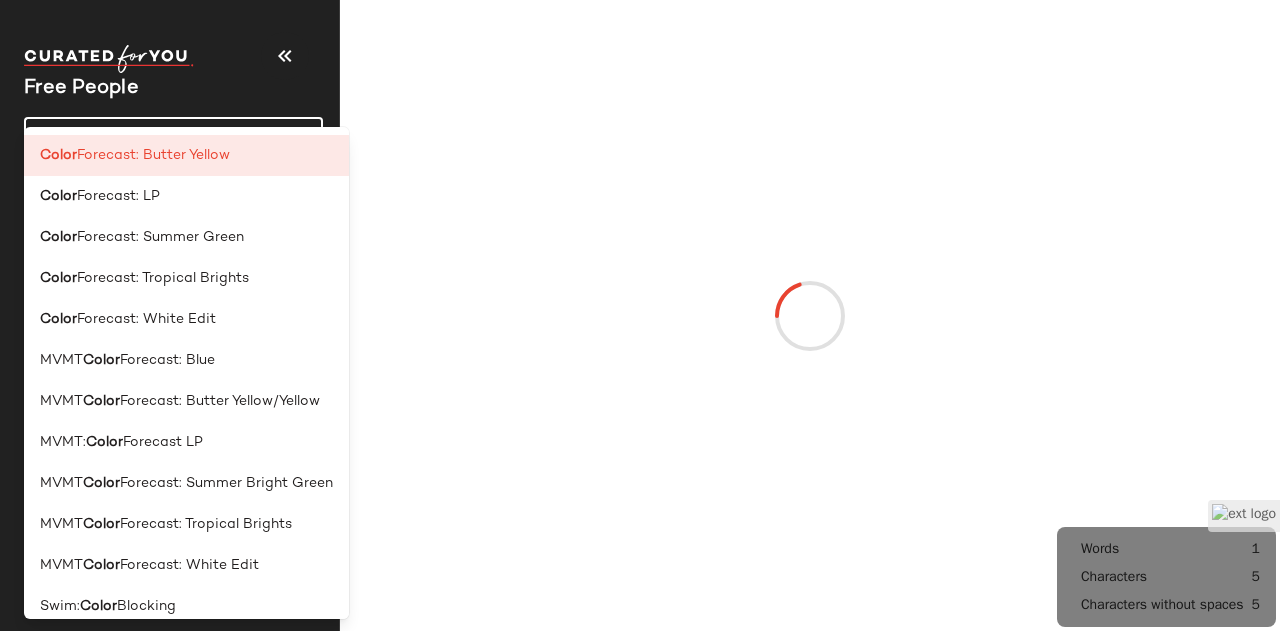 click on "*****" 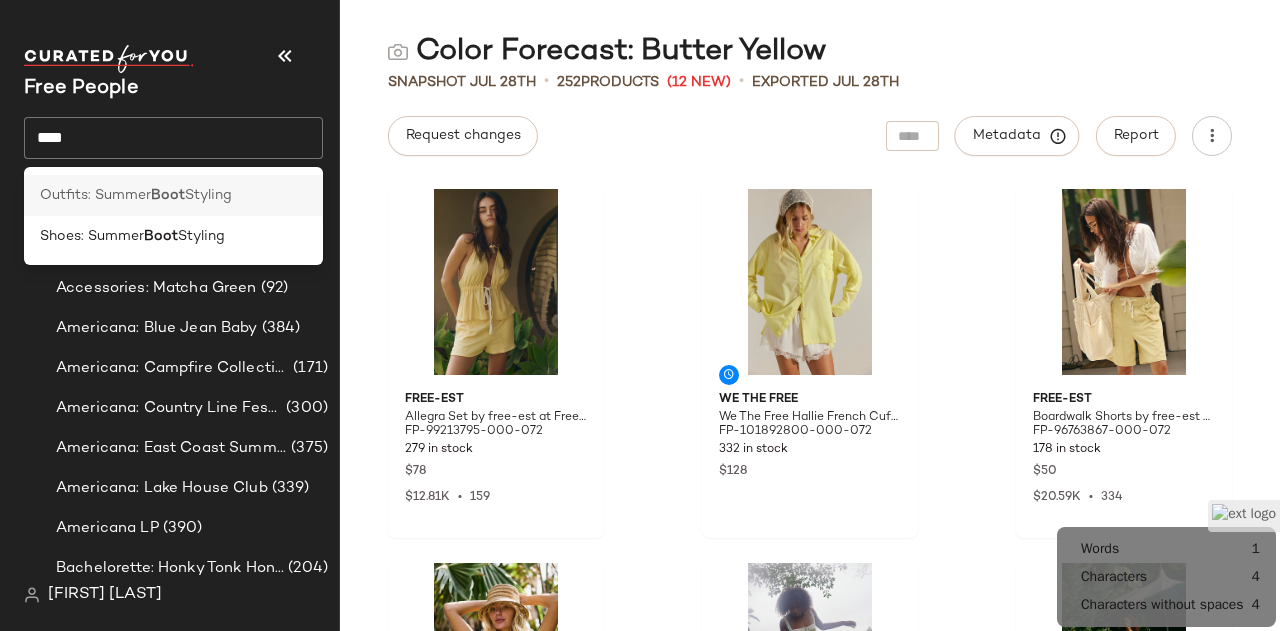 click on "Styling" at bounding box center (208, 195) 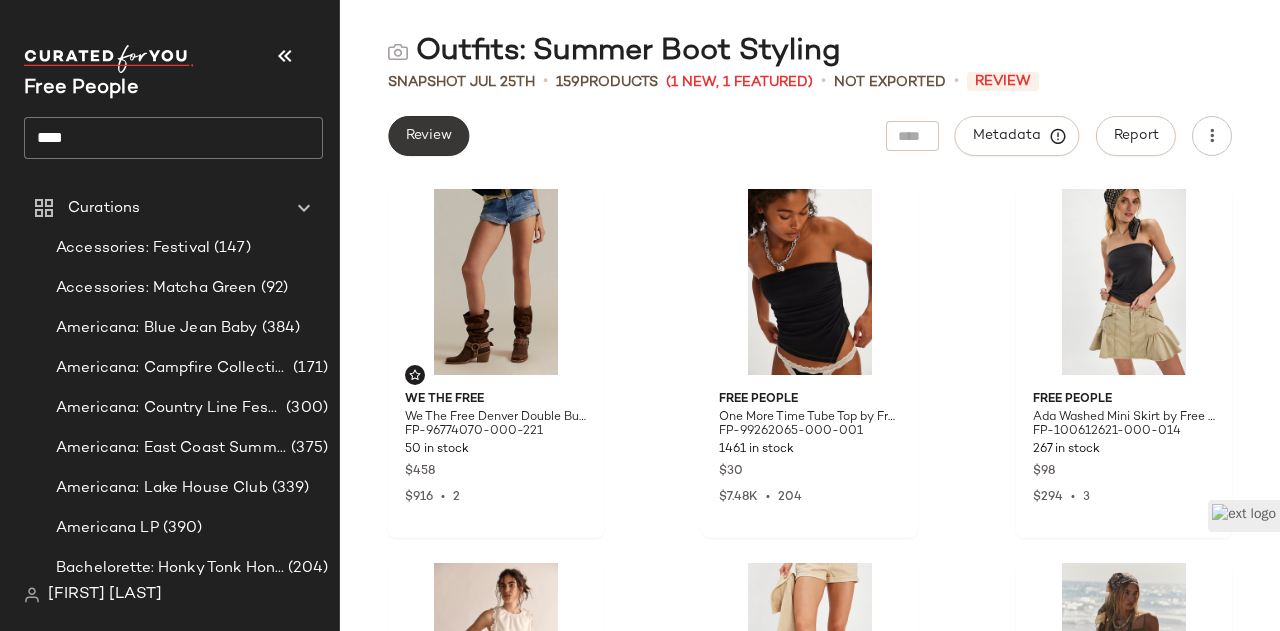 click on "Review" at bounding box center [428, 136] 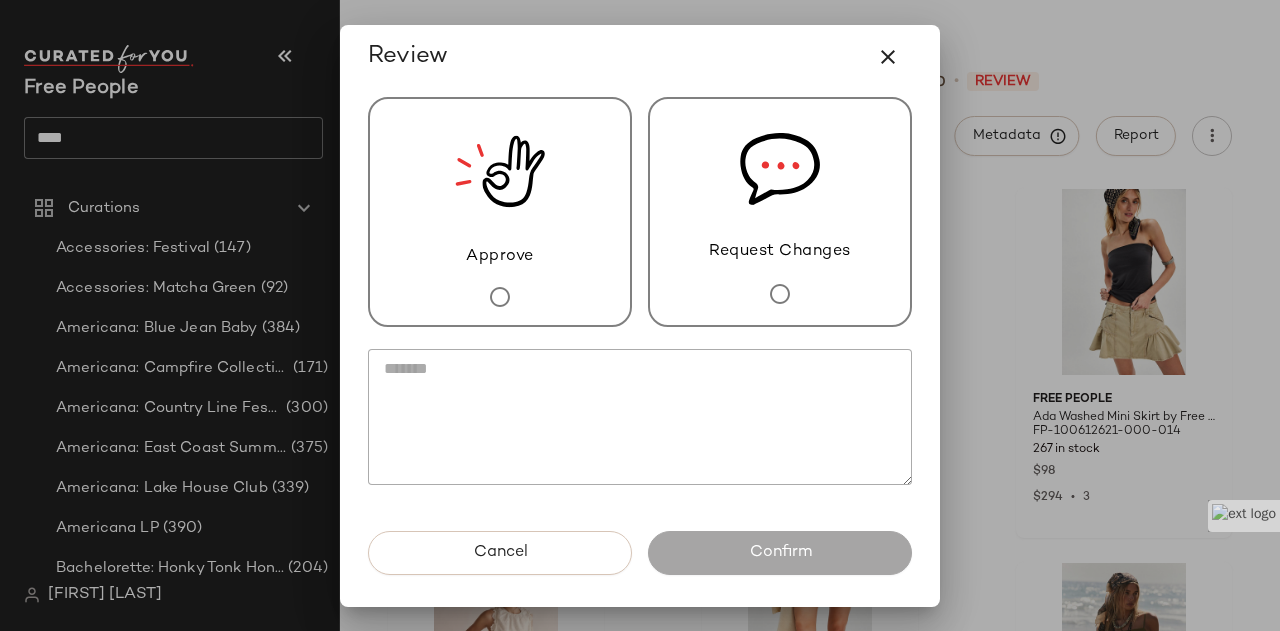 click 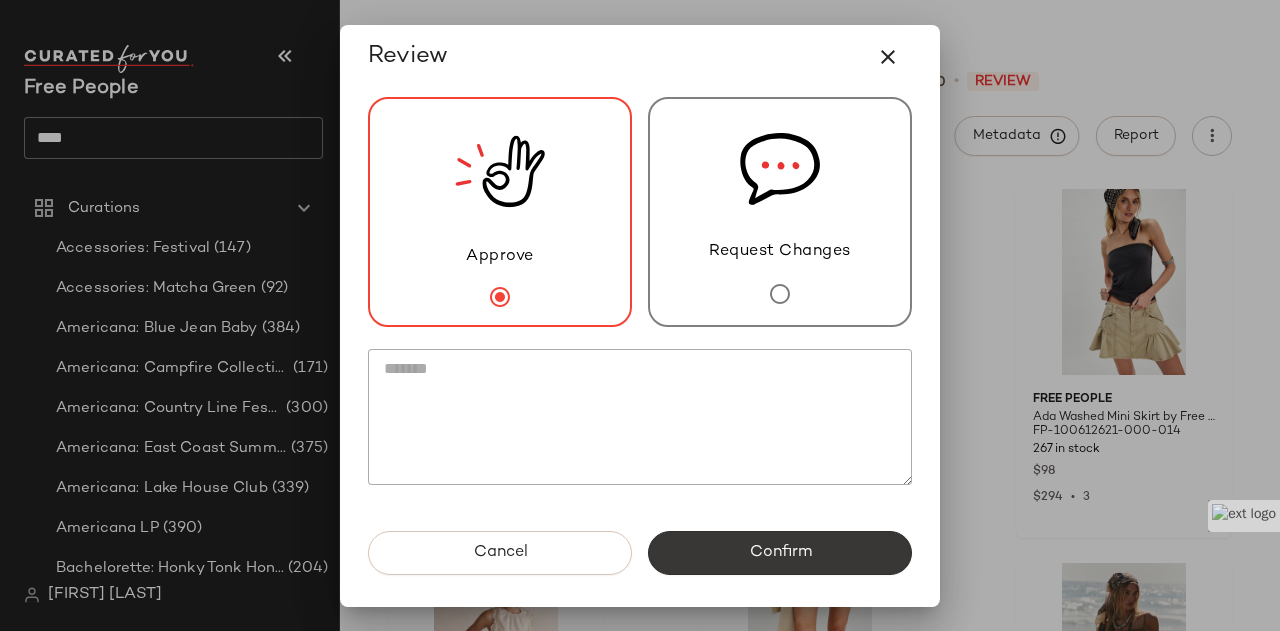 click on "Confirm" at bounding box center (780, 553) 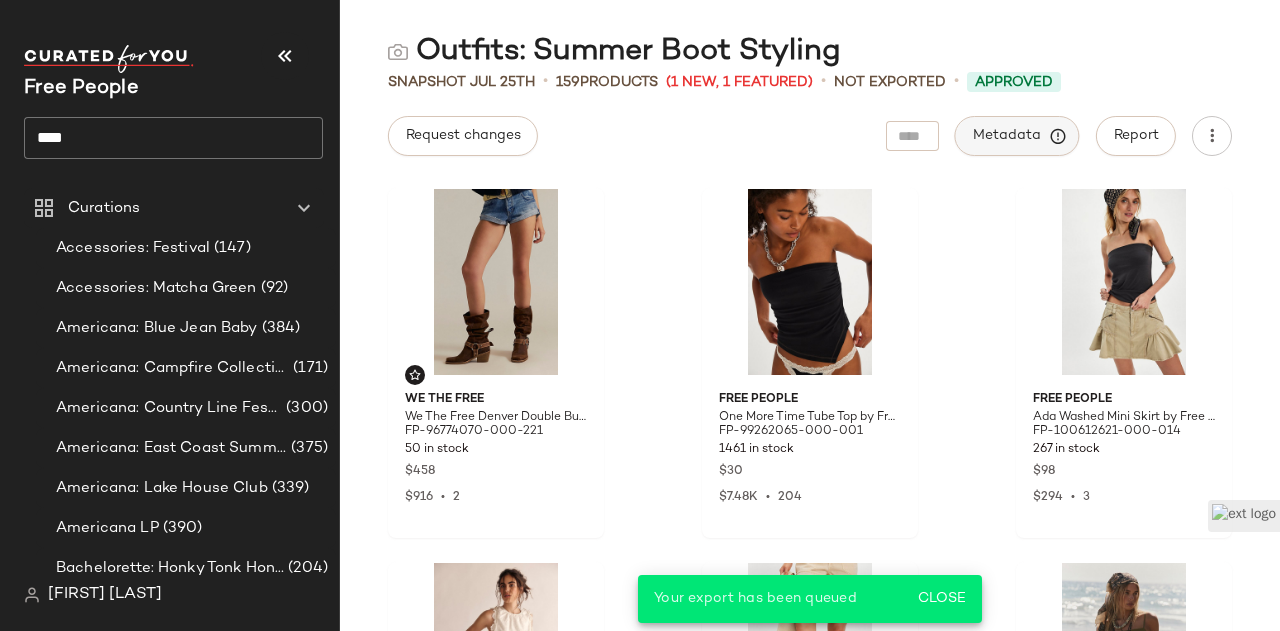 click on "Metadata" 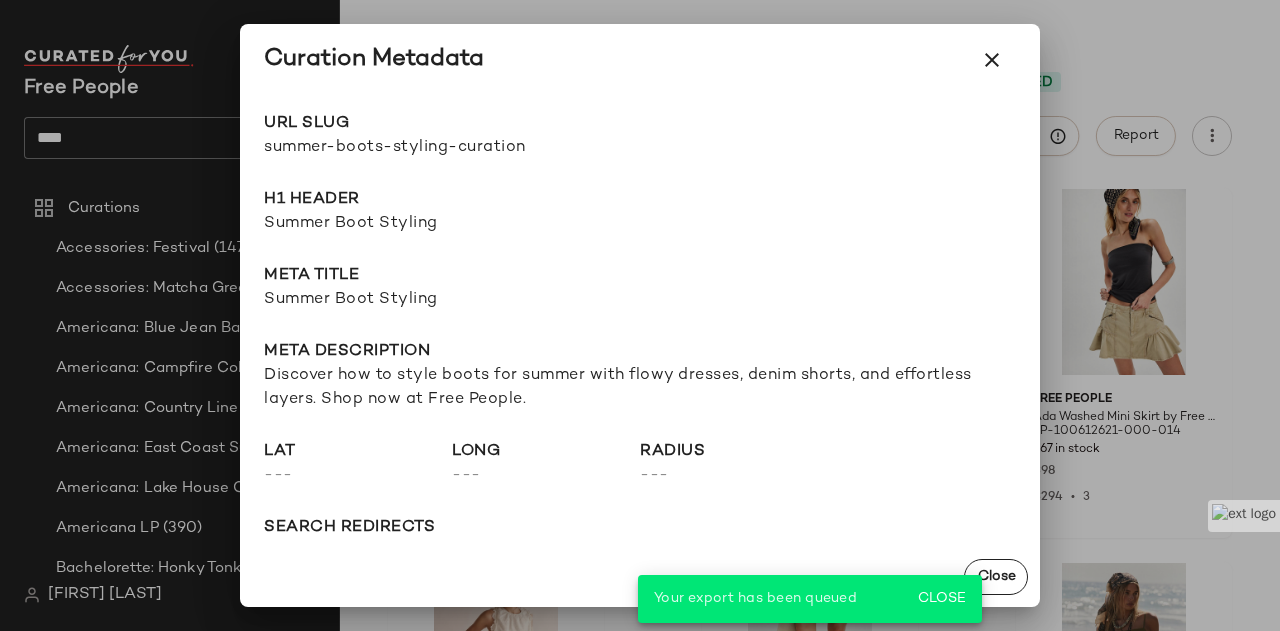click on "URL Slug summer-boots-styling-curation Go to Shop H1 Header Summer Boot Styling Meta title Summer Boot Styling Meta description Discover how to style boots for summer with flowy dresses, denim shorts, and effortless layers. Shop now at Free People. lat --- long --- radius --- search redirects --- keywords --- Product Tags ---" 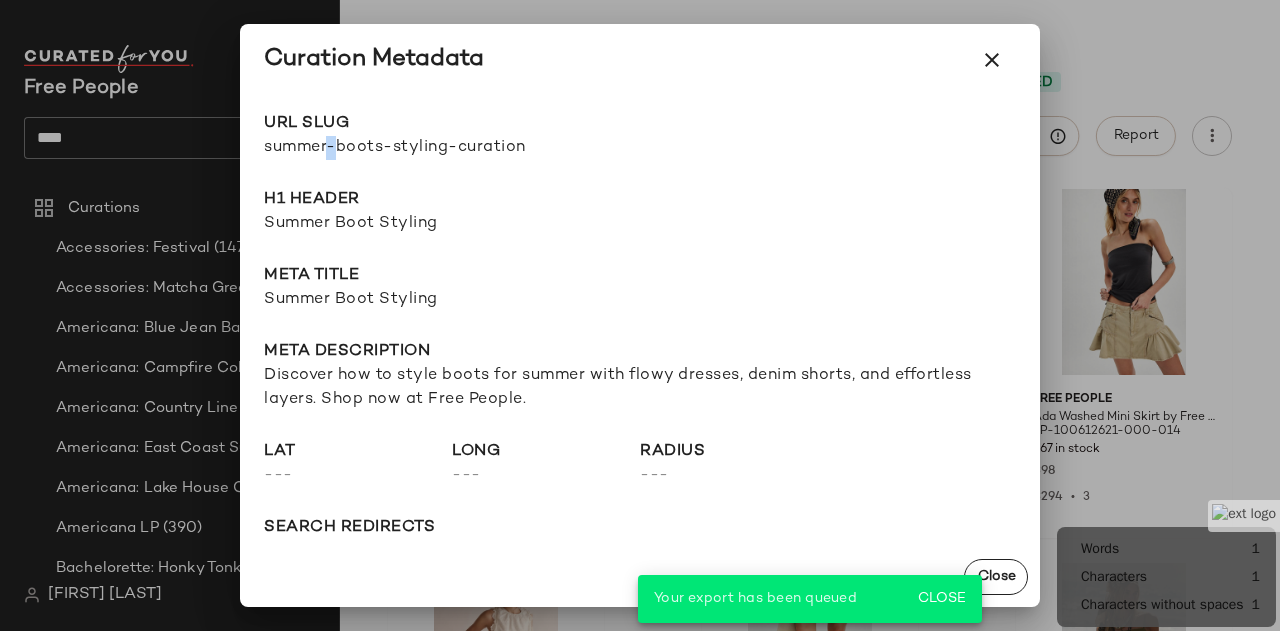 click on "URL Slug summer-boots-styling-curation Go to Shop H1 Header Summer Boot Styling Meta title Summer Boot Styling Meta description Discover how to style boots for summer with flowy dresses, denim shorts, and effortless layers. Shop now at Free People. lat --- long --- radius --- search redirects --- keywords --- Product Tags ---" 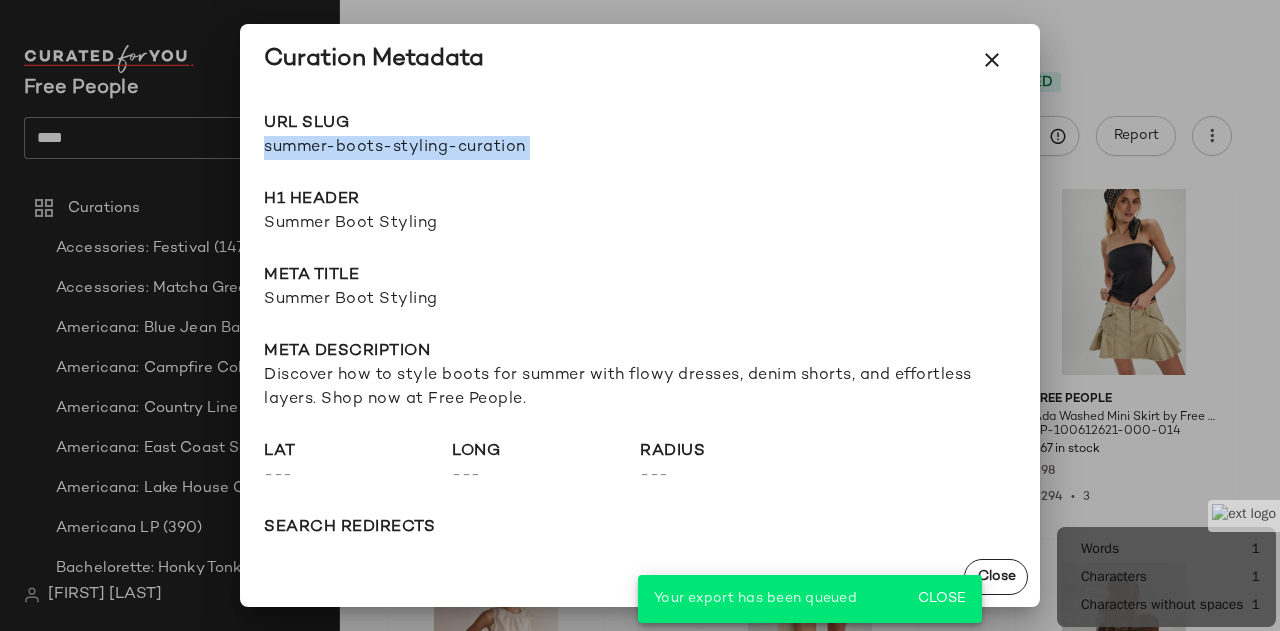 click on "URL Slug summer-boots-styling-curation Go to Shop H1 Header Summer Boot Styling Meta title Summer Boot Styling Meta description Discover how to style boots for summer with flowy dresses, denim shorts, and effortless layers. Shop now at Free People. lat --- long --- radius --- search redirects --- keywords --- Product Tags ---" 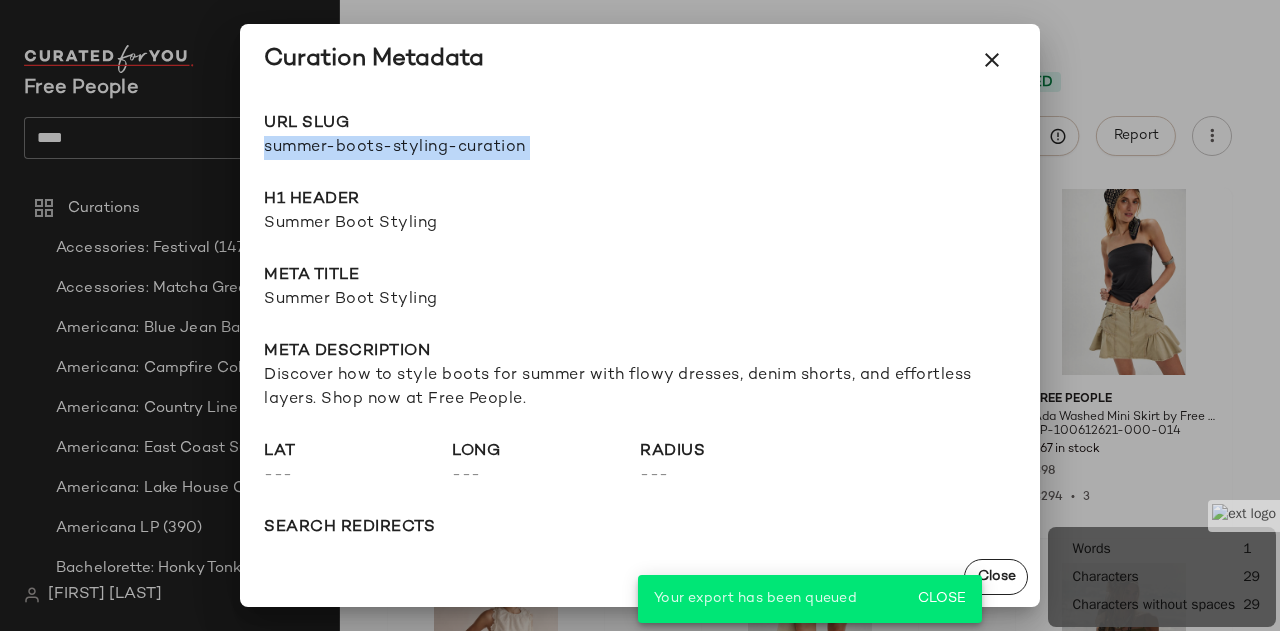copy on "summer-boots-styling-curation Go to Shop" 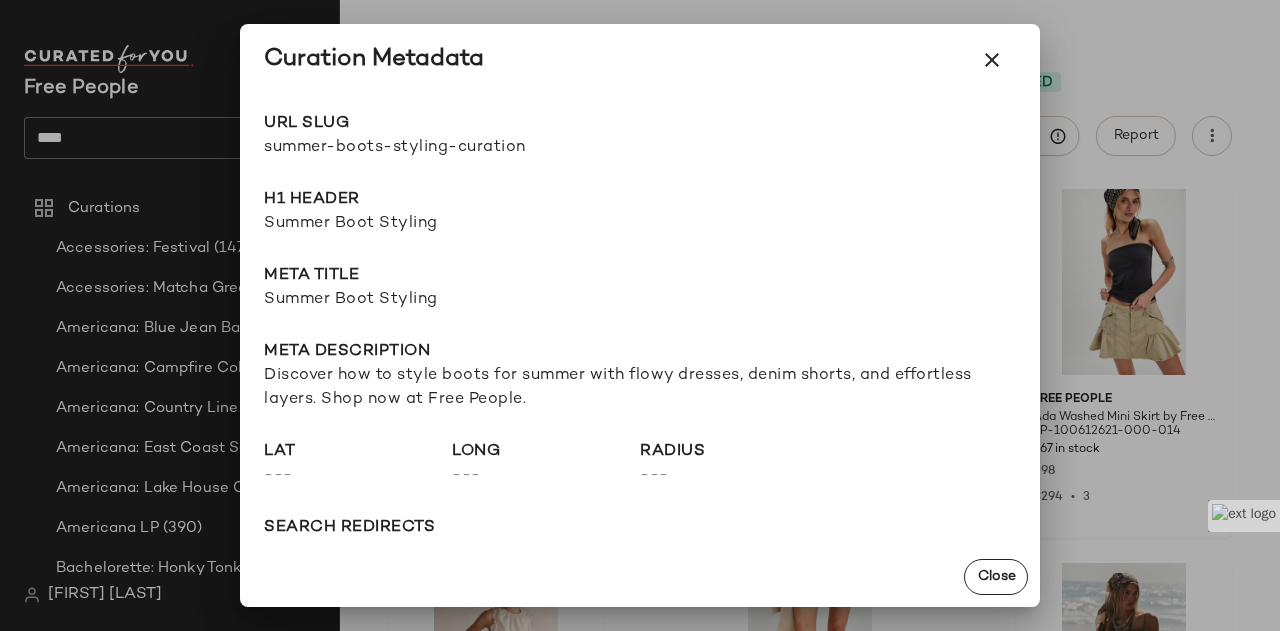 click at bounding box center [640, 315] 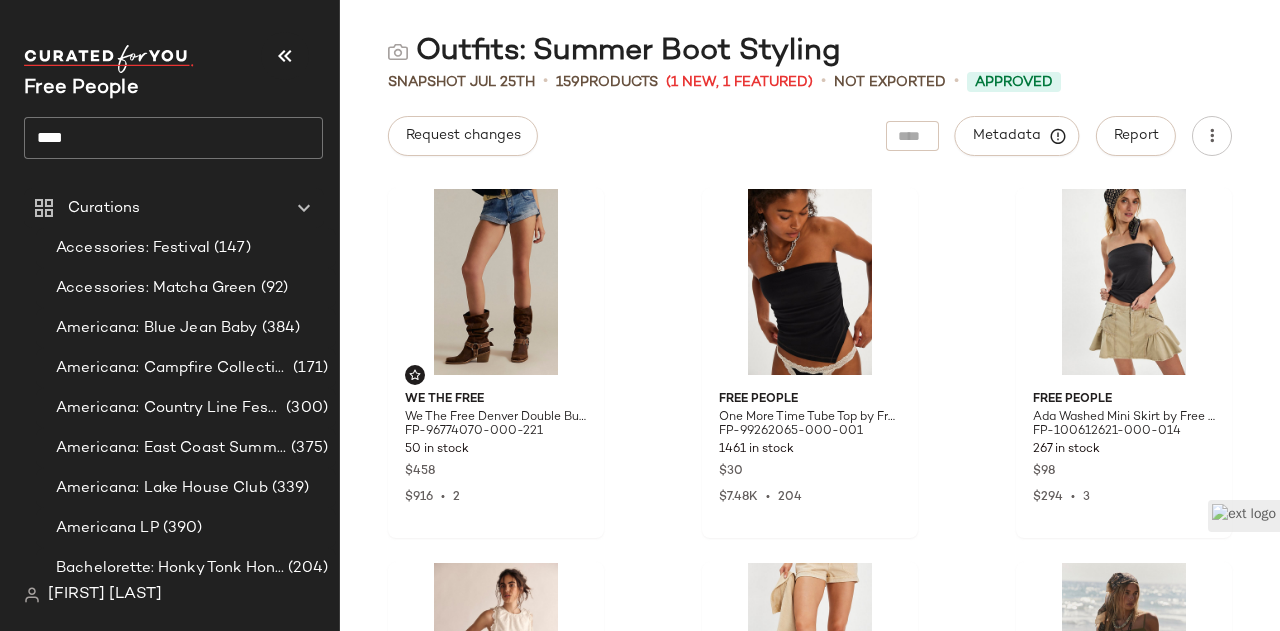 click on "****" 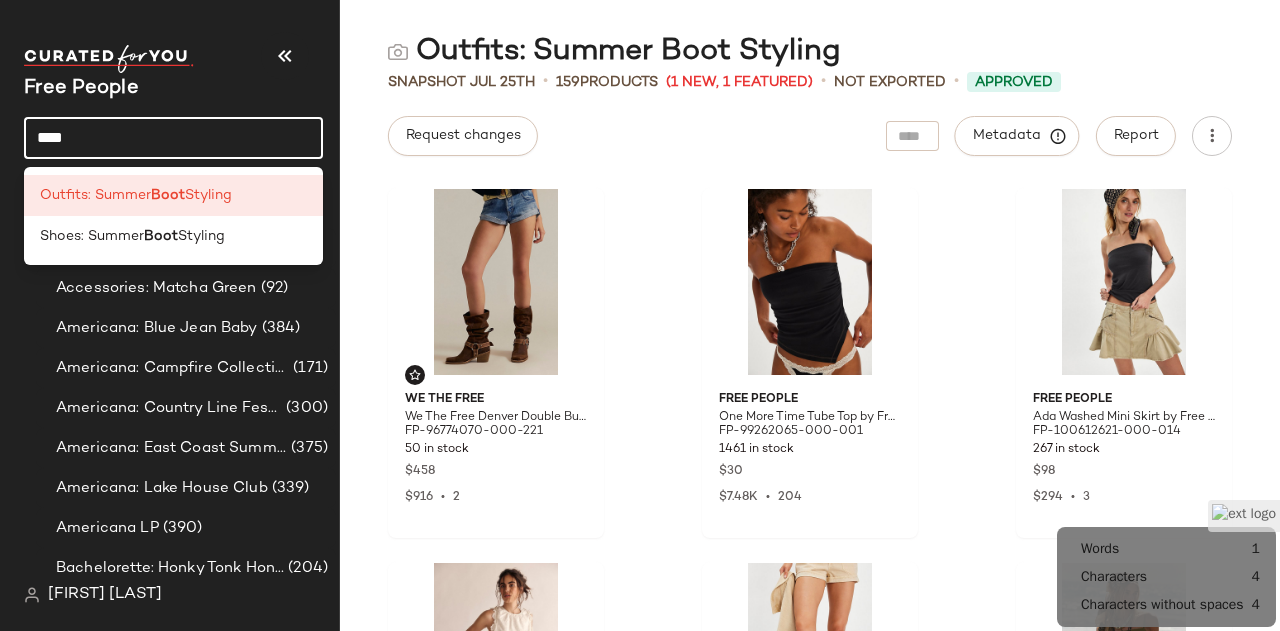 click on "****" 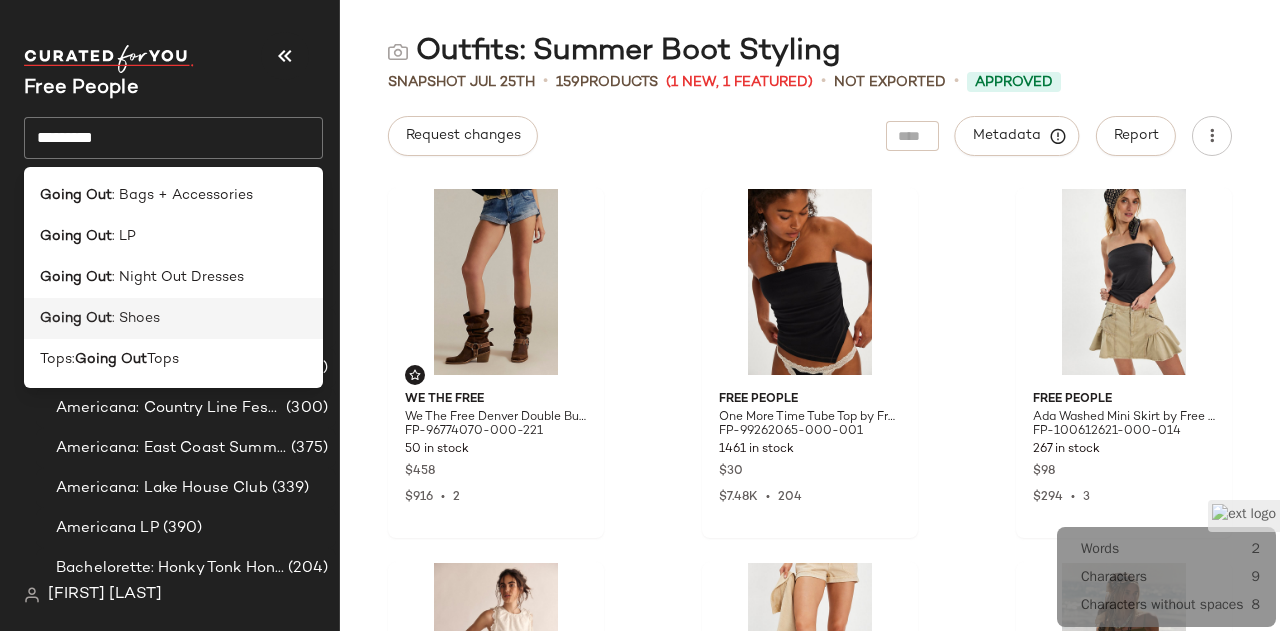 click on "Going Out : Shoes" 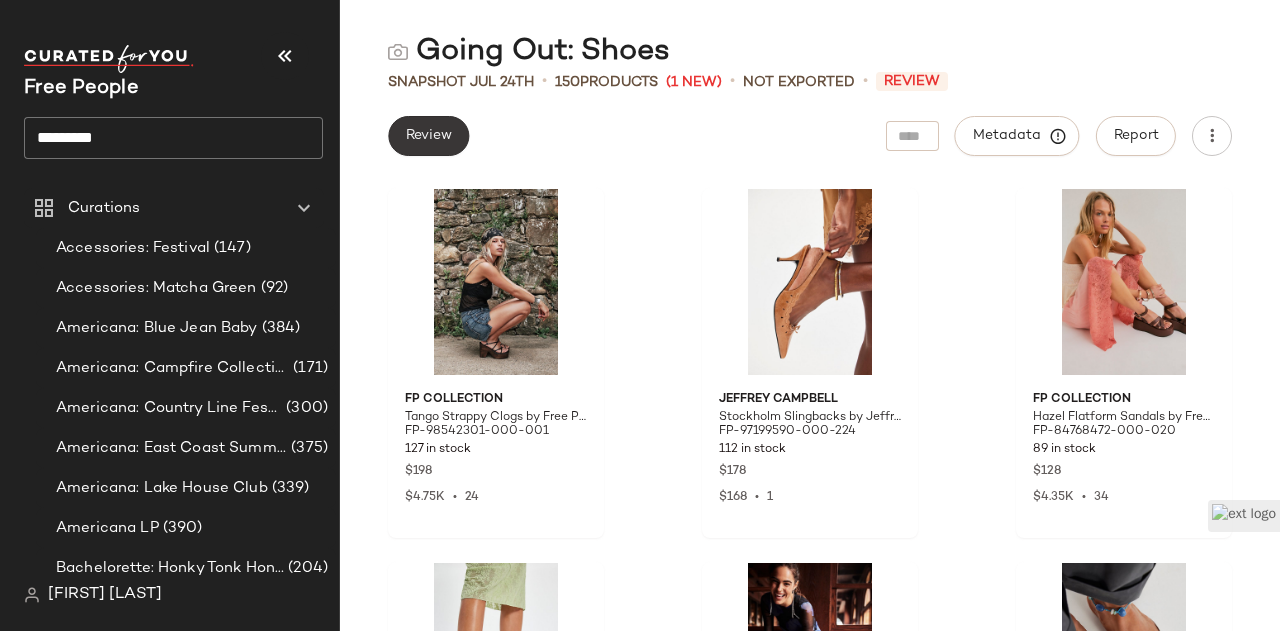 click on "Review" at bounding box center (428, 136) 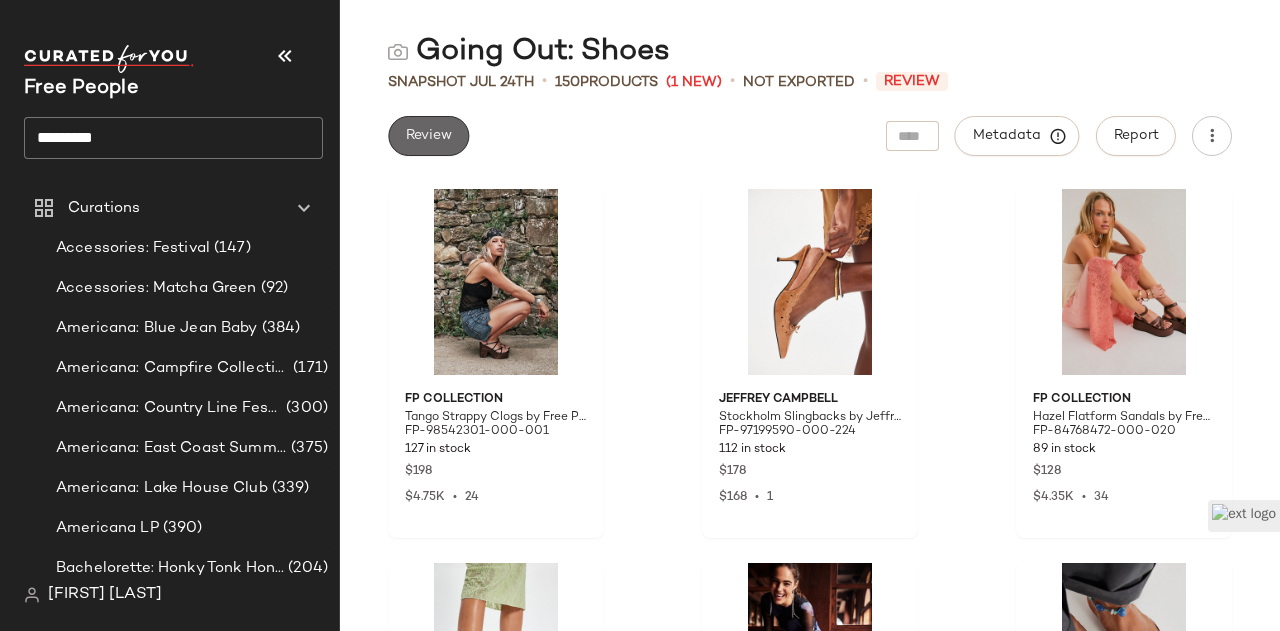 click on "Review" at bounding box center (428, 136) 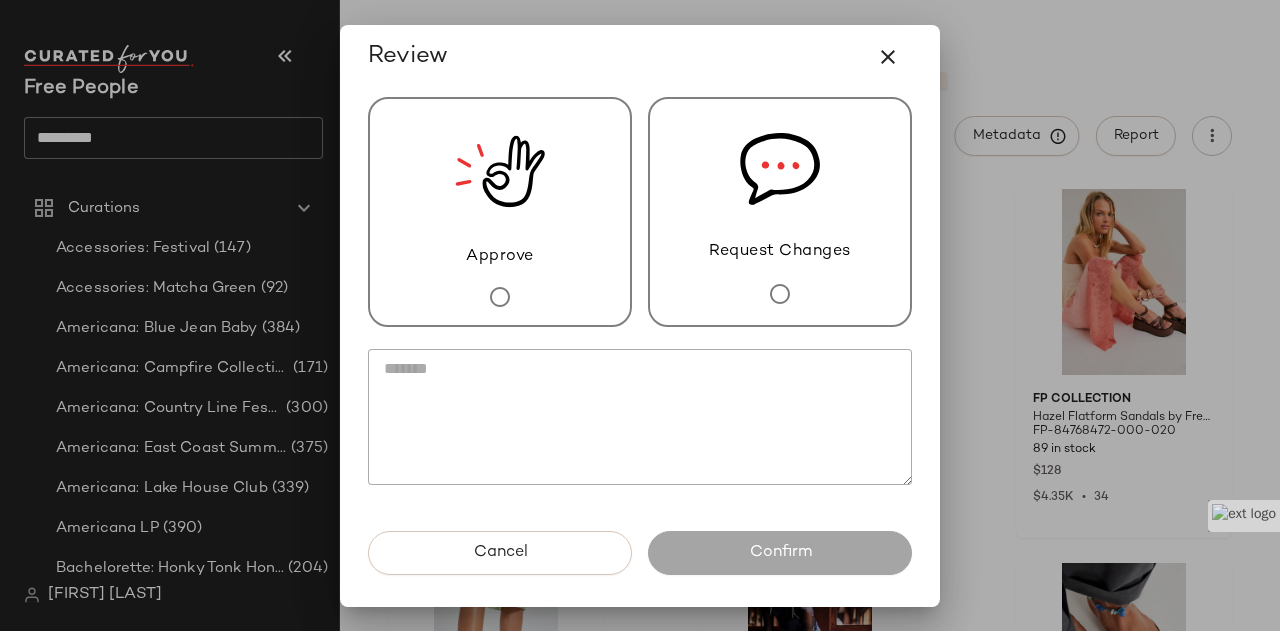 click on "Approve" at bounding box center [500, 257] 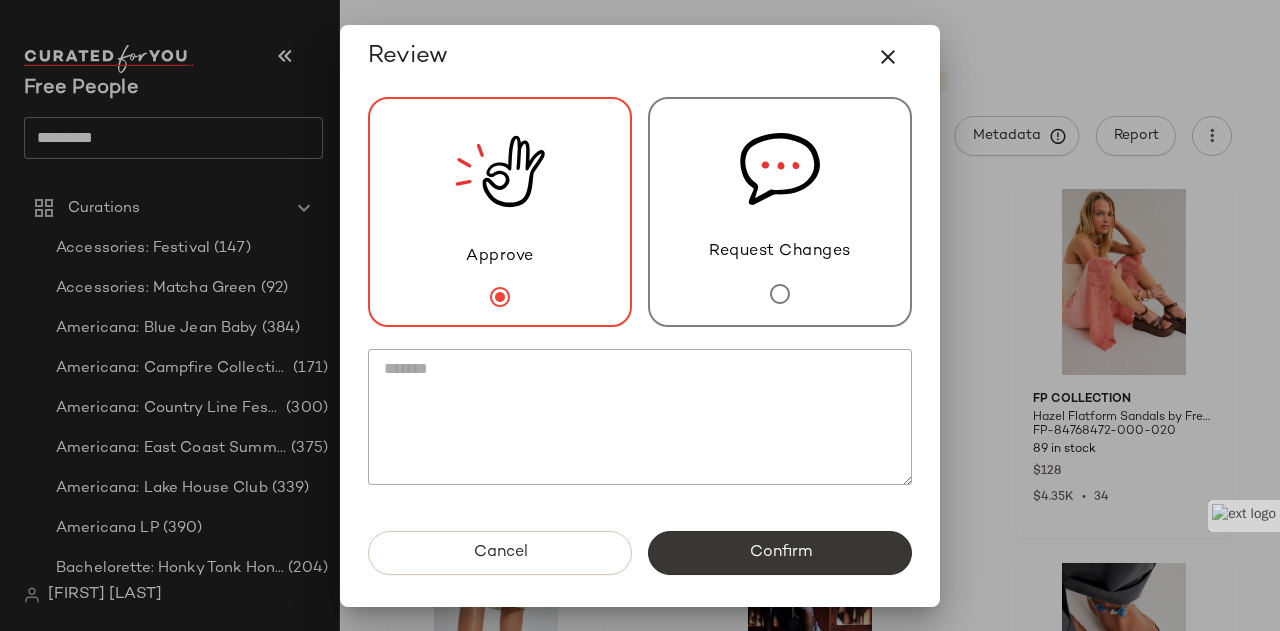 click on "Confirm" 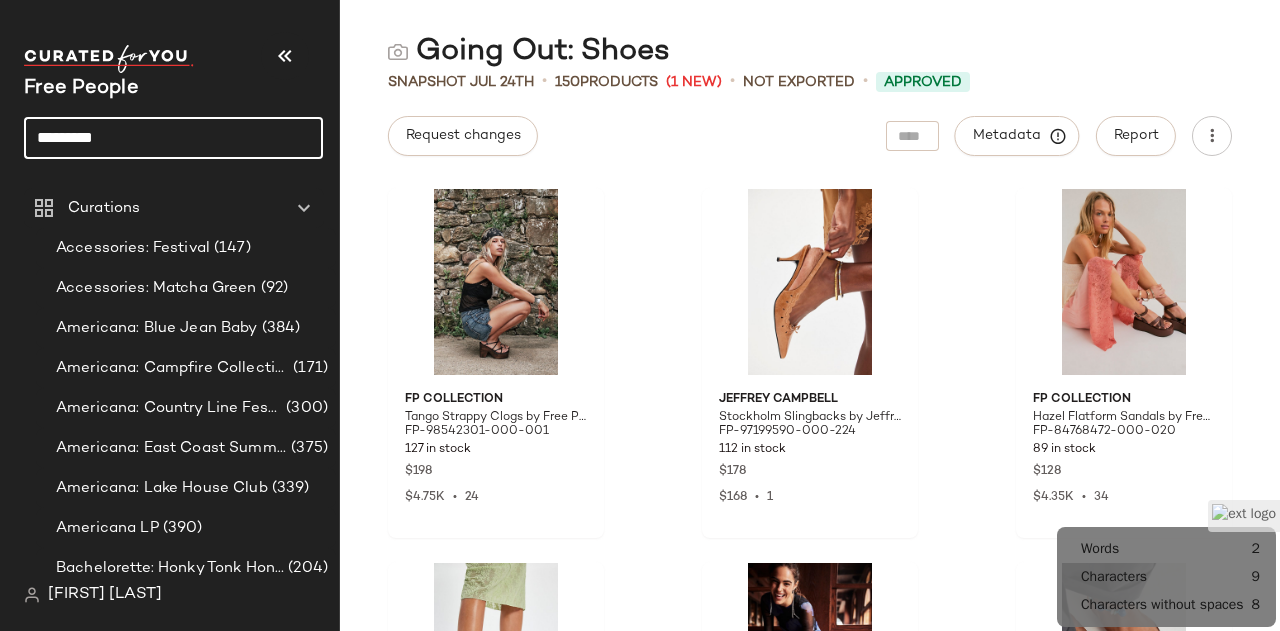 click on "*********" 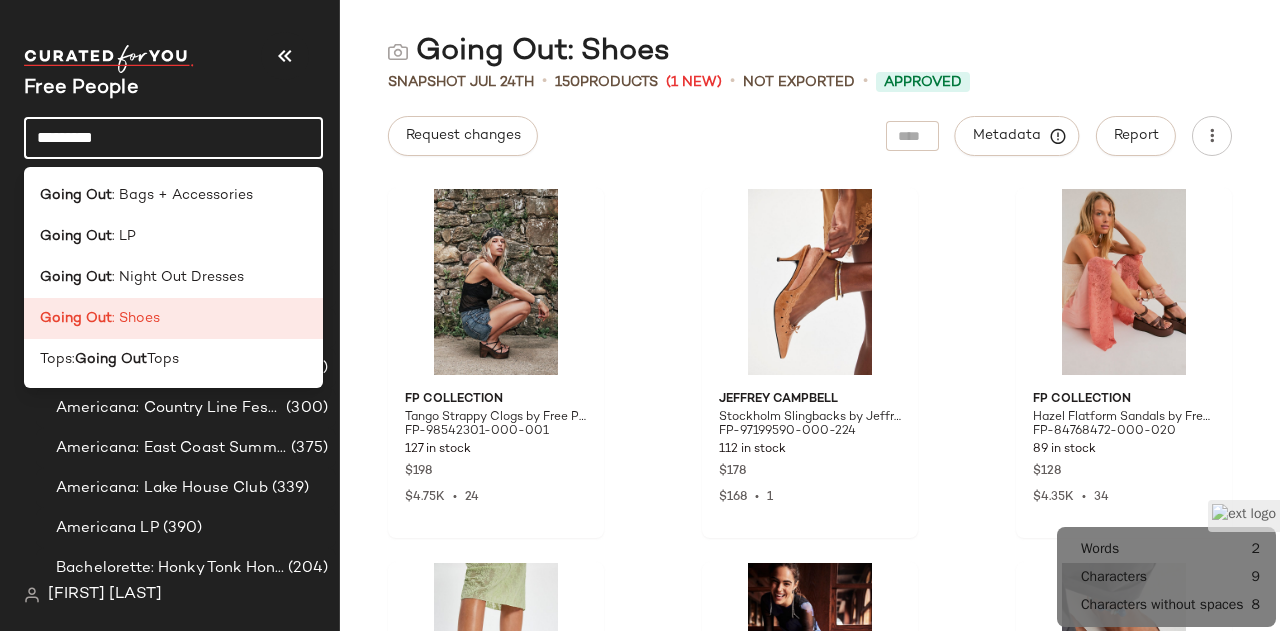 click on "*********" 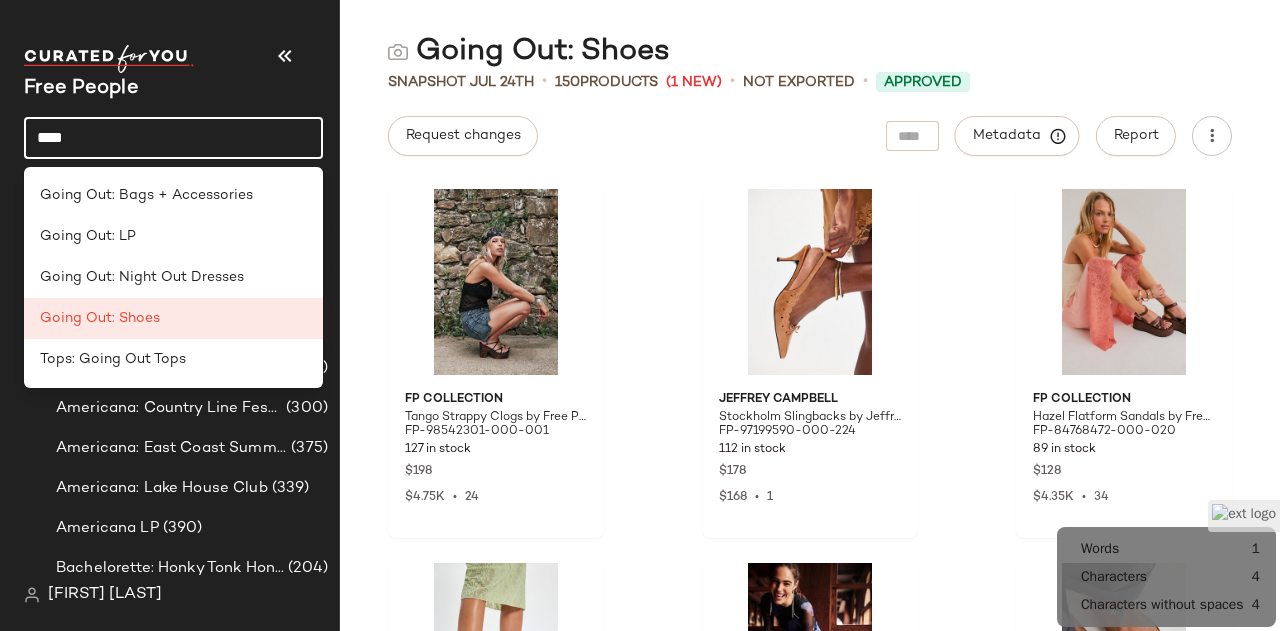 click on "****" 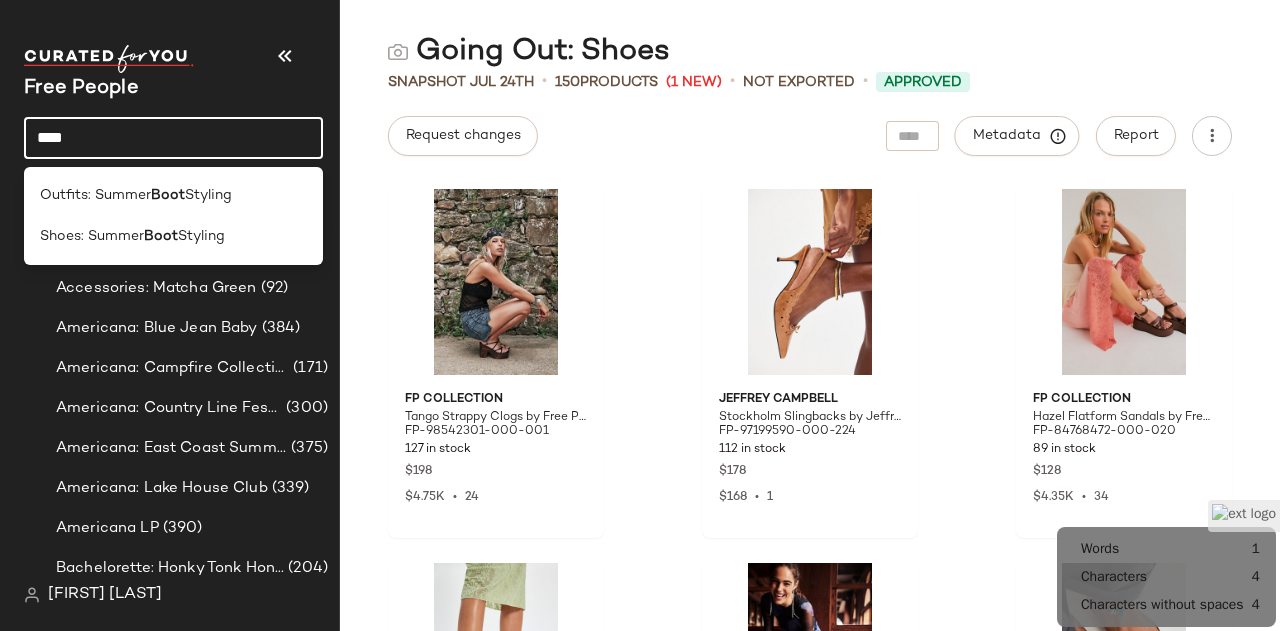 drag, startPoint x: 90, startPoint y: 133, endPoint x: 101, endPoint y: 135, distance: 11.18034 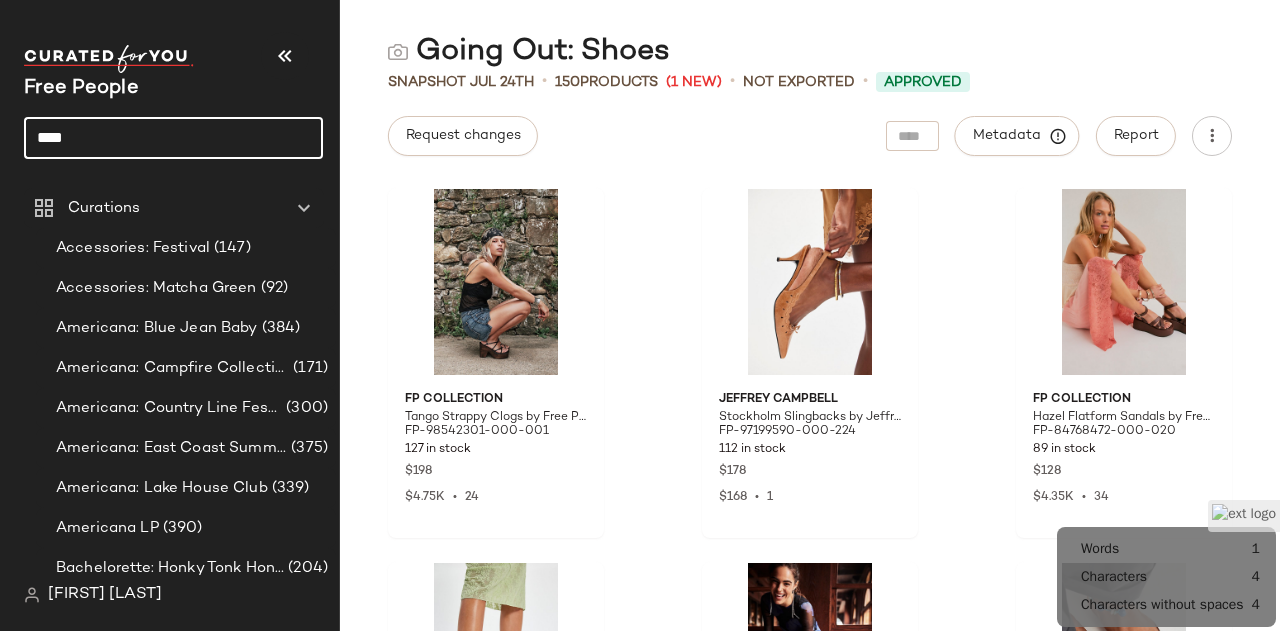 click on "****" 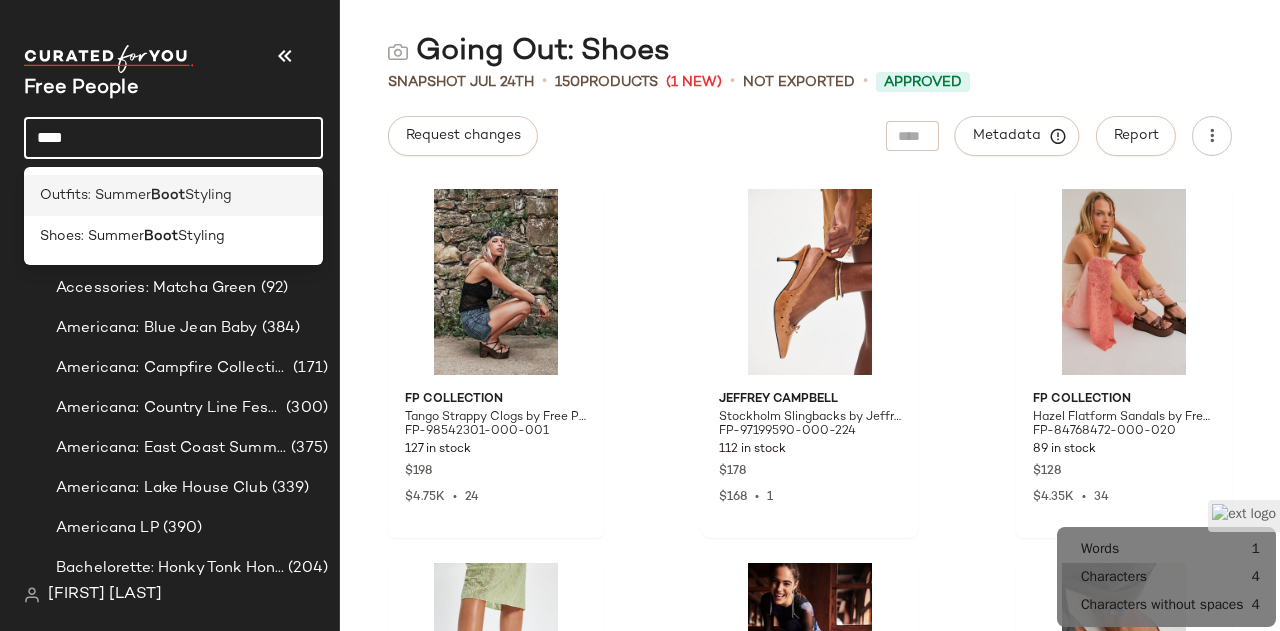 type on "****" 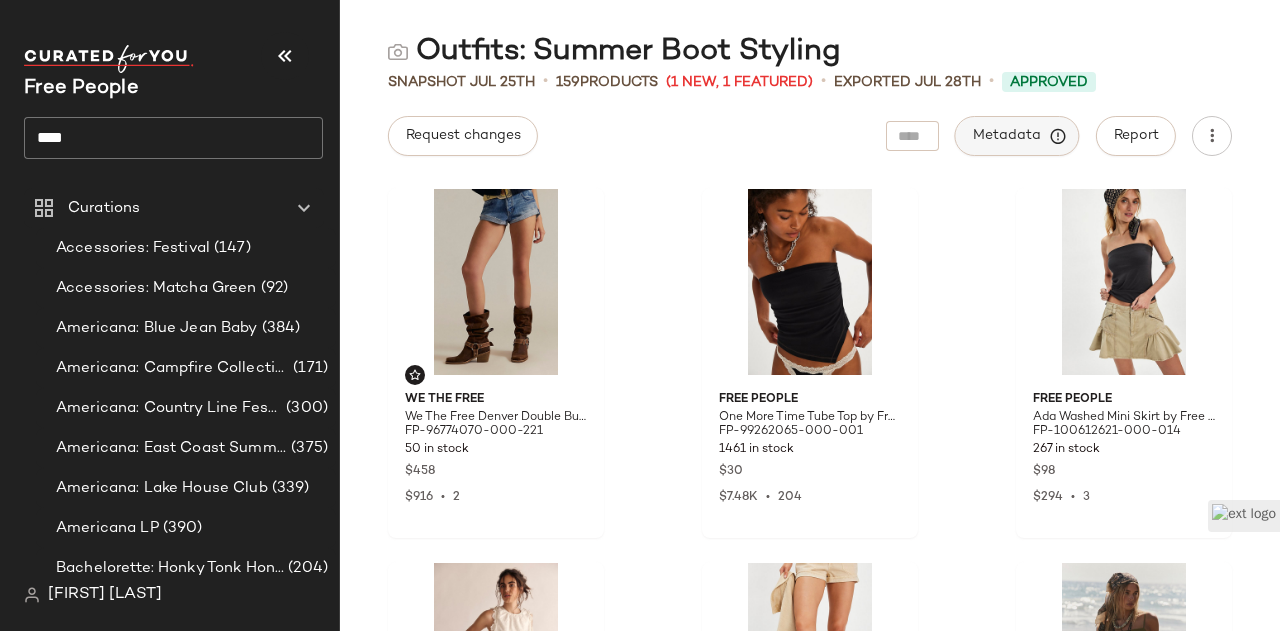 click on "Metadata" at bounding box center (1017, 136) 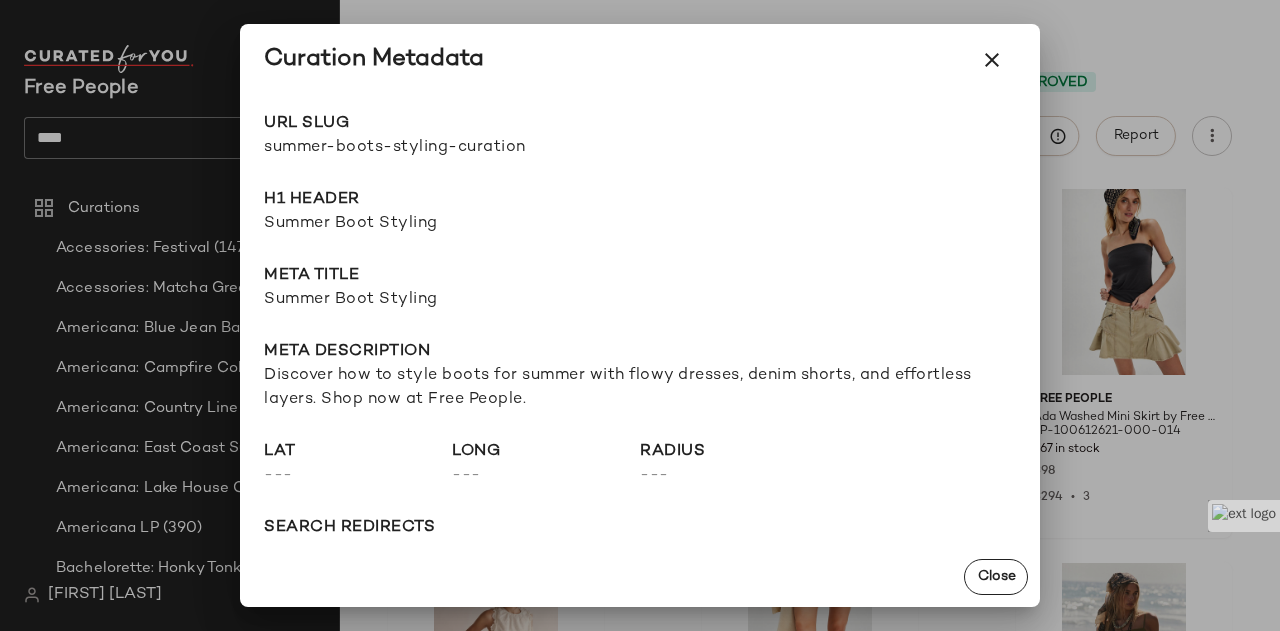 click on "summer-boots-styling-curation" at bounding box center (452, 148) 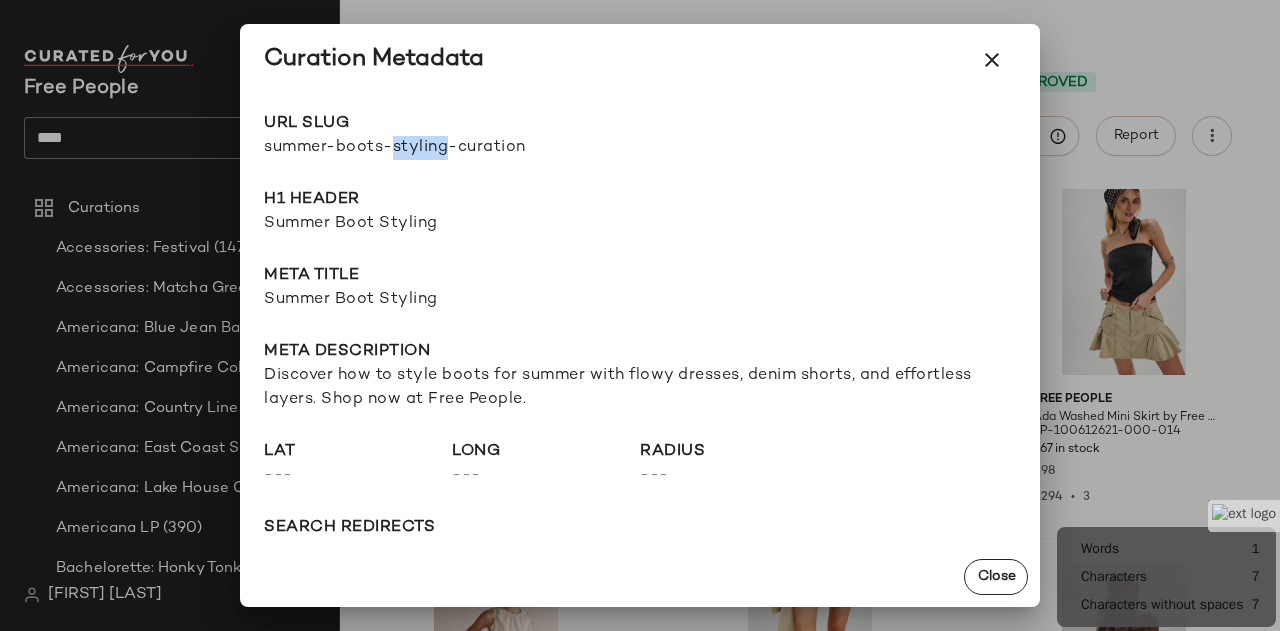 click on "summer-boots-styling-curation" at bounding box center (452, 148) 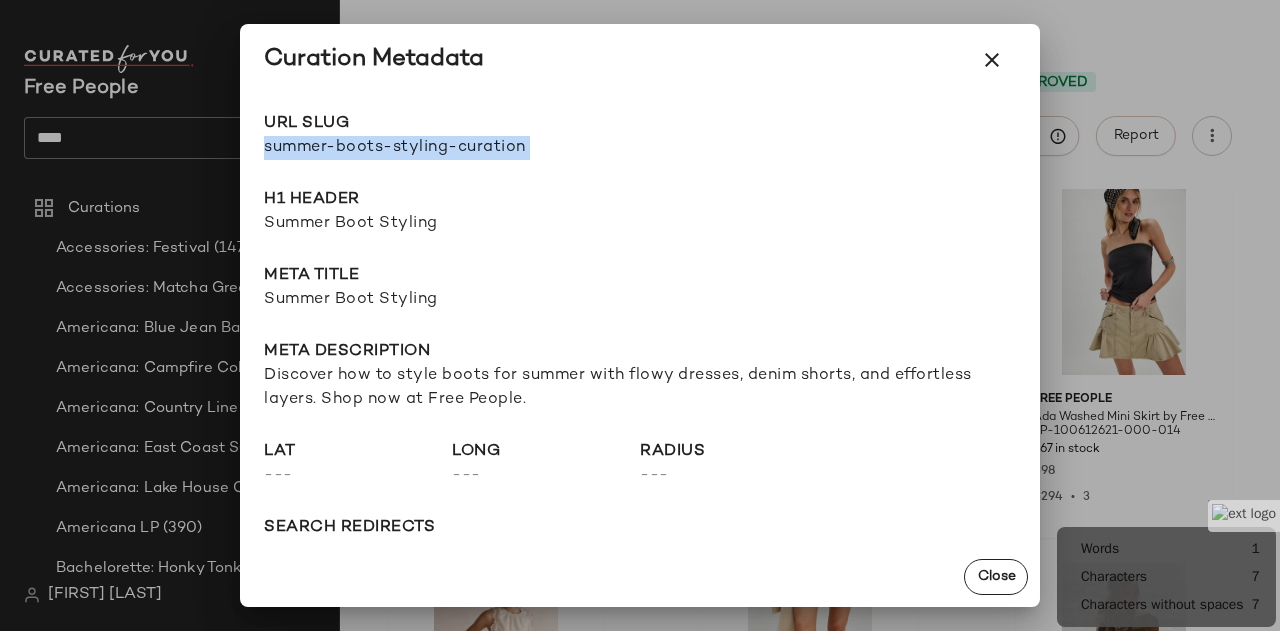 click on "summer-boots-styling-curation" at bounding box center [452, 148] 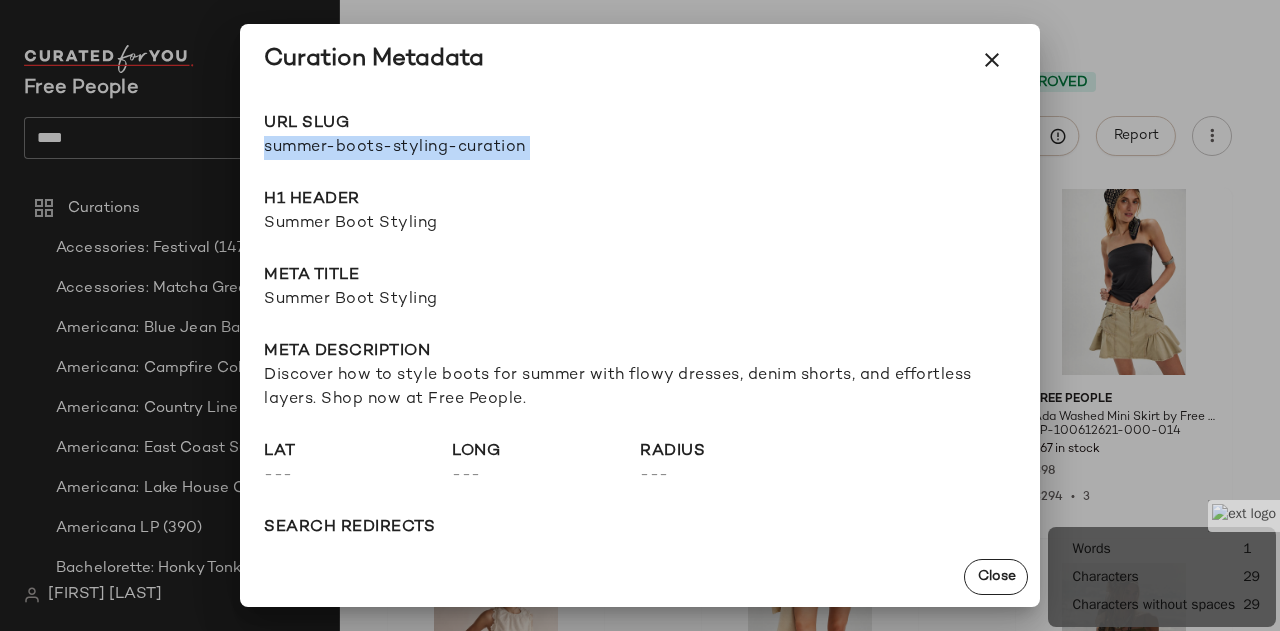 copy on "summer-boots-styling-curation Go to Shop" 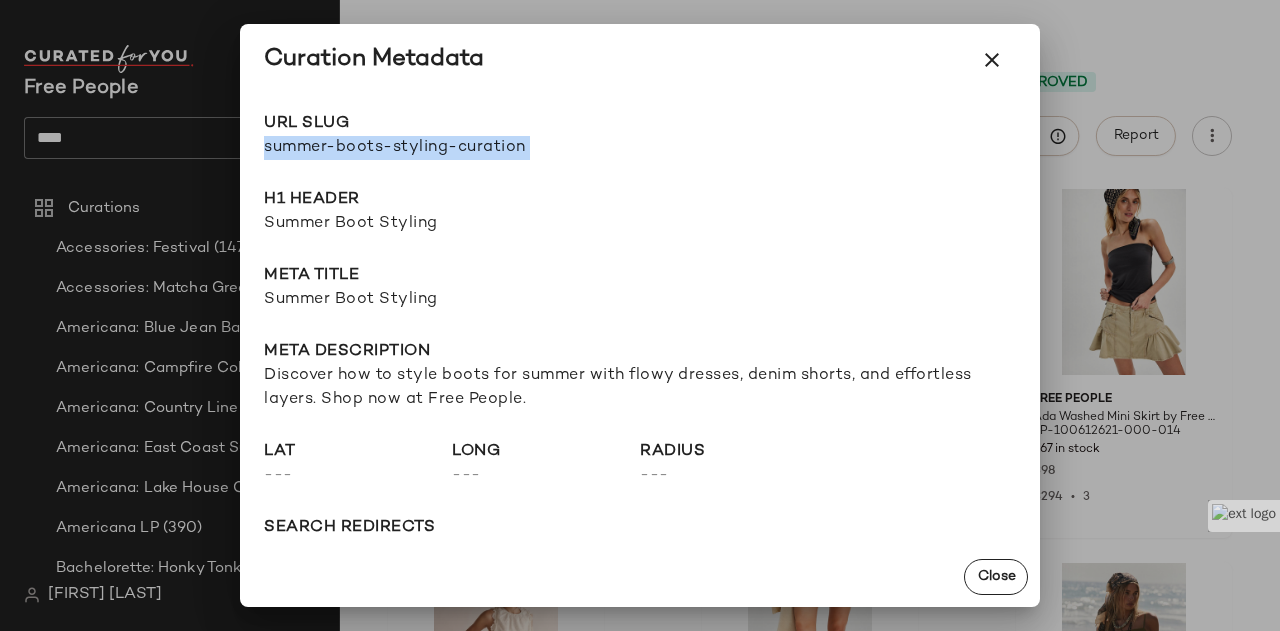 click at bounding box center [640, 315] 